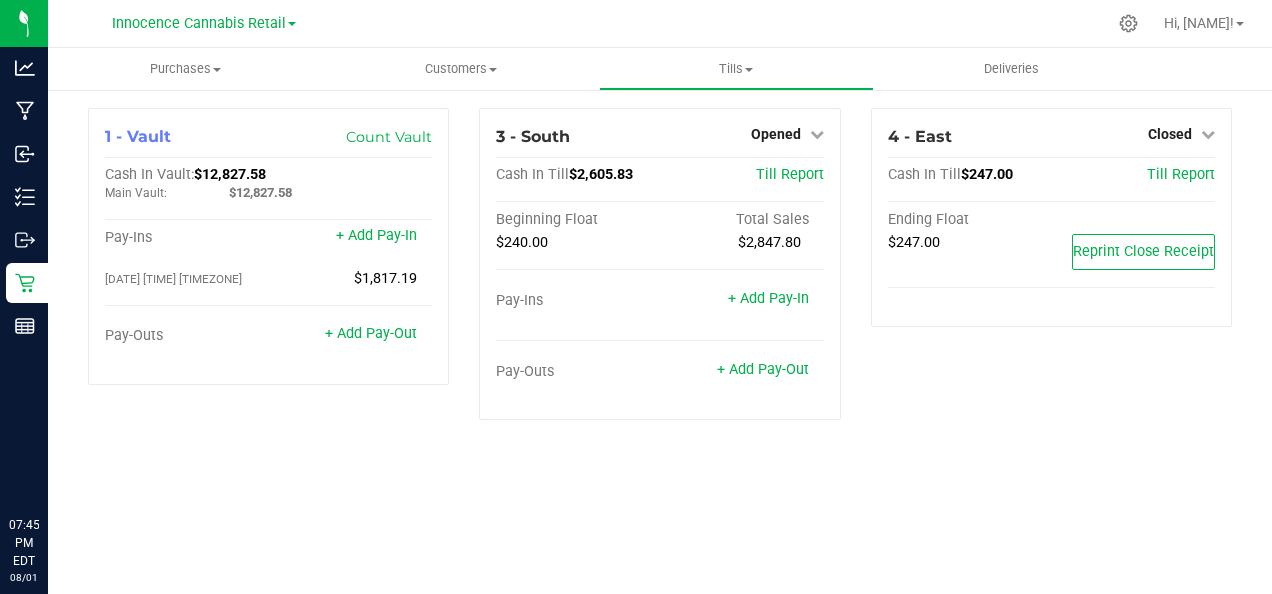 scroll, scrollTop: 0, scrollLeft: 0, axis: both 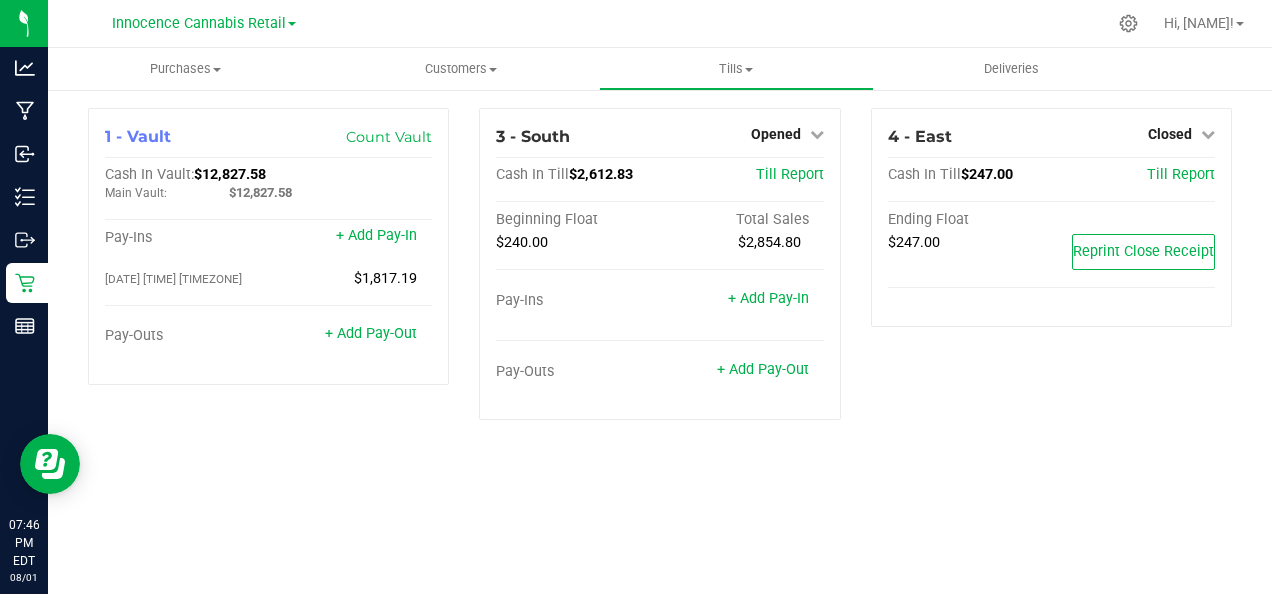 click at bounding box center (732, 23) 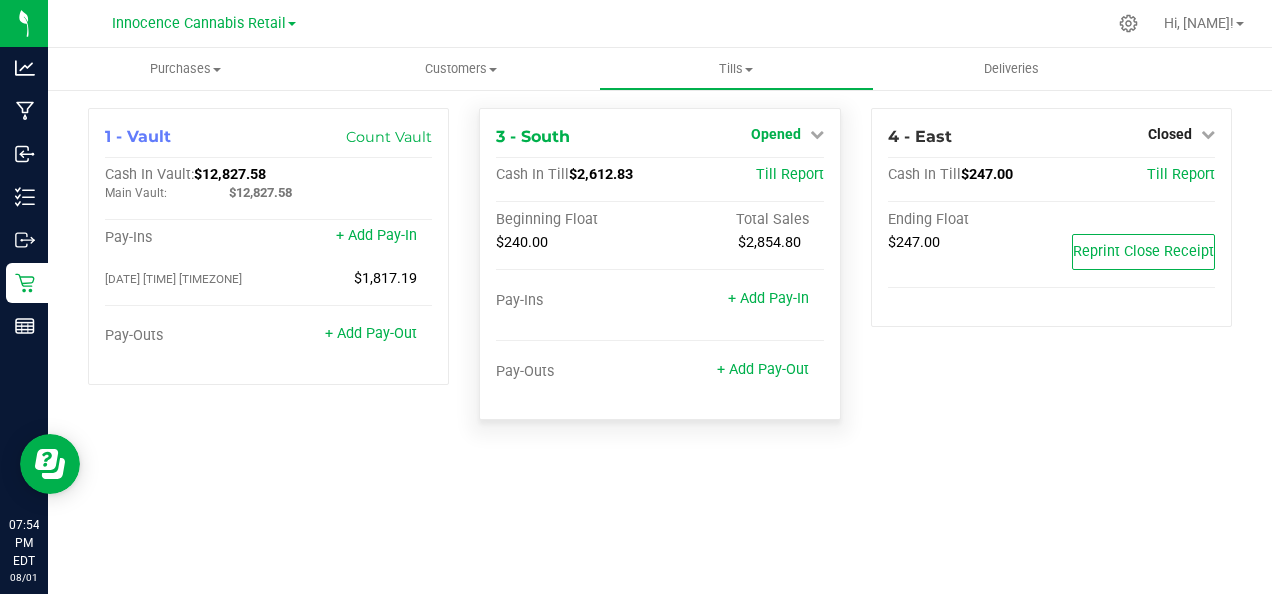 click at bounding box center (817, 134) 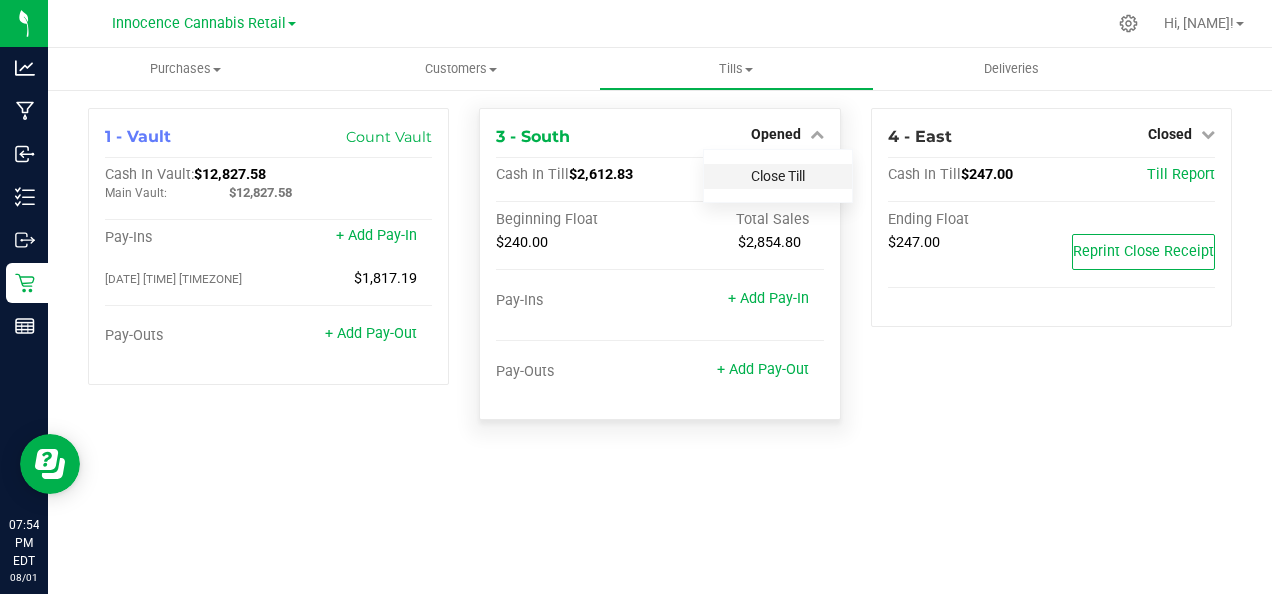 click on "Close Till" at bounding box center [778, 176] 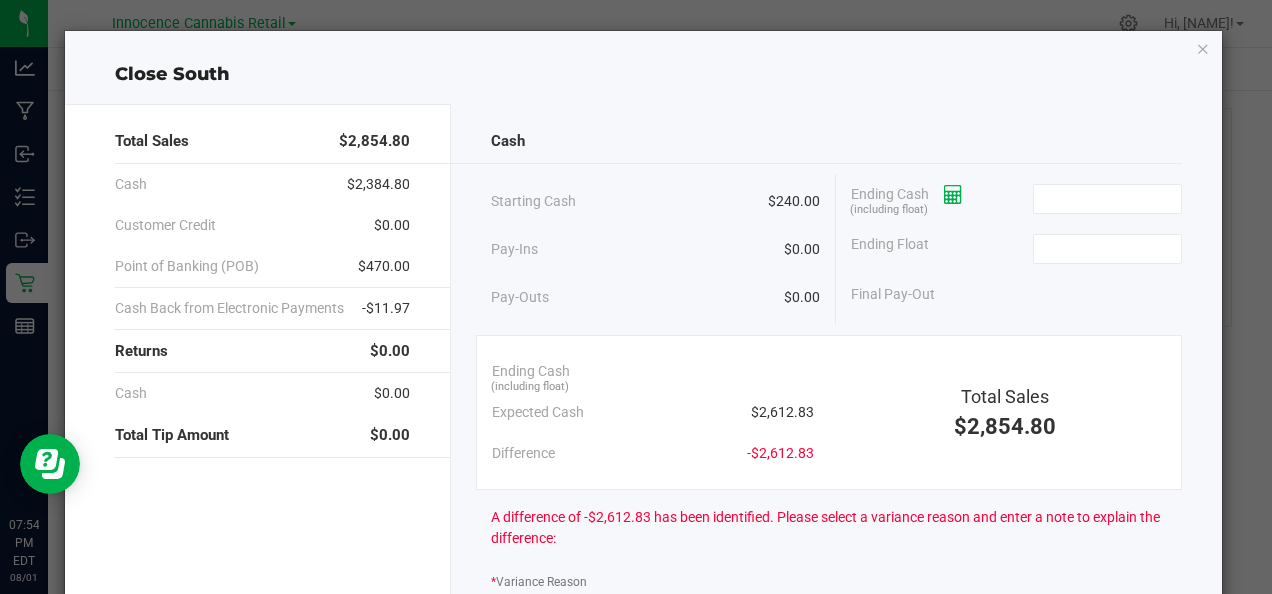 click 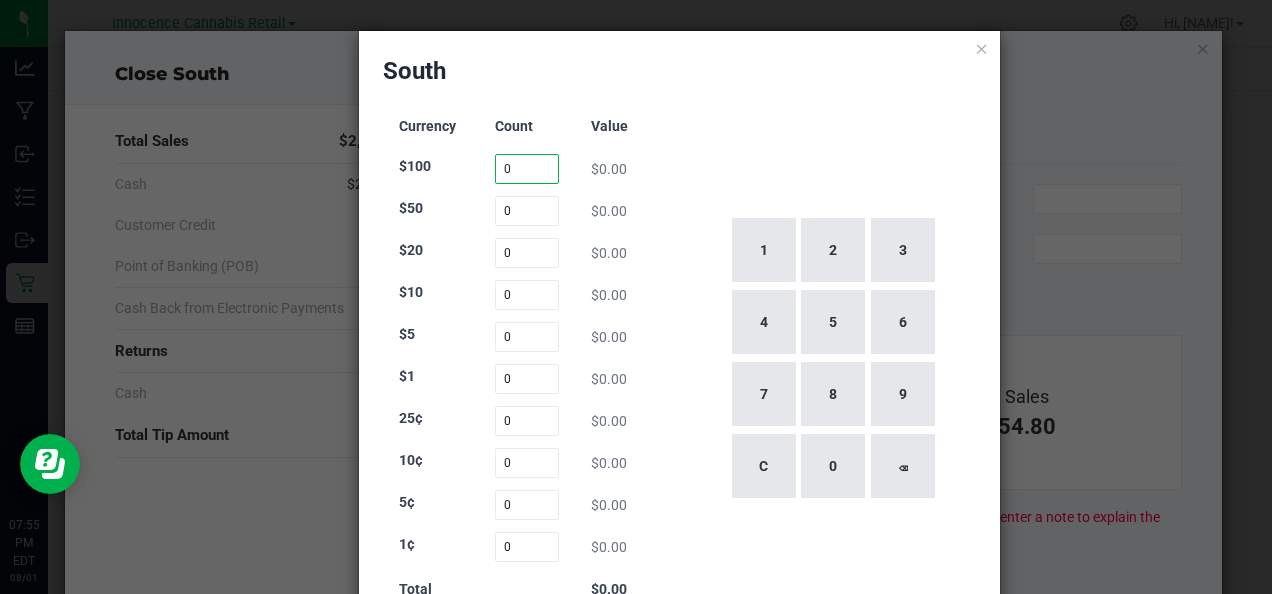 click on "0" at bounding box center (527, 169) 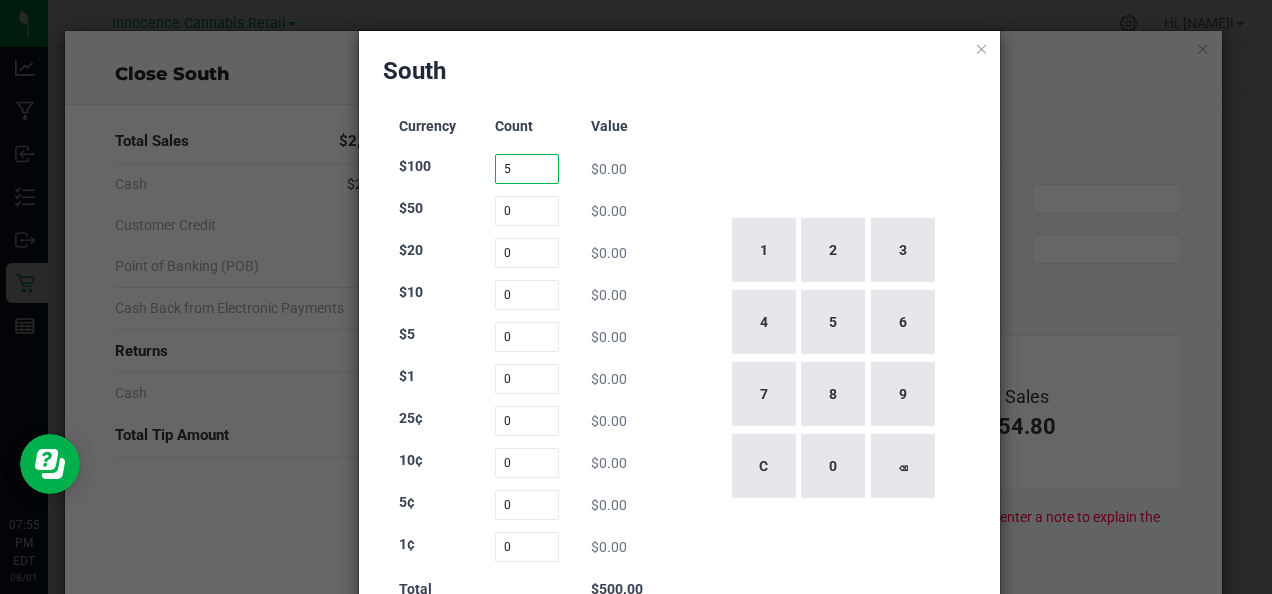 type on "5" 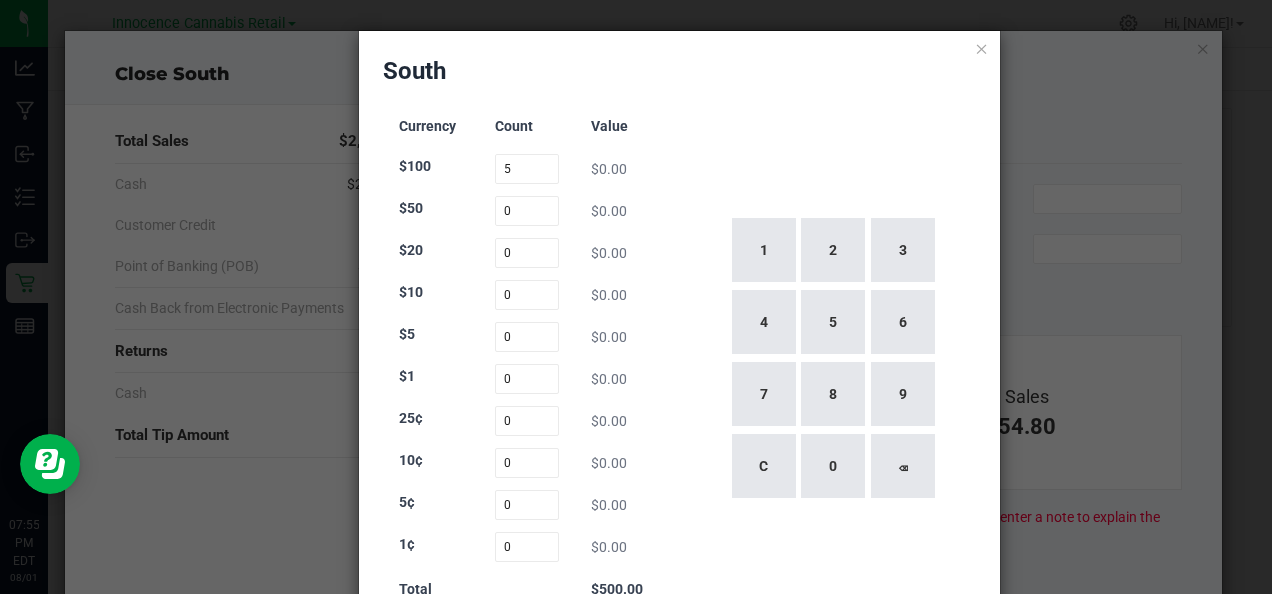 click on "South" 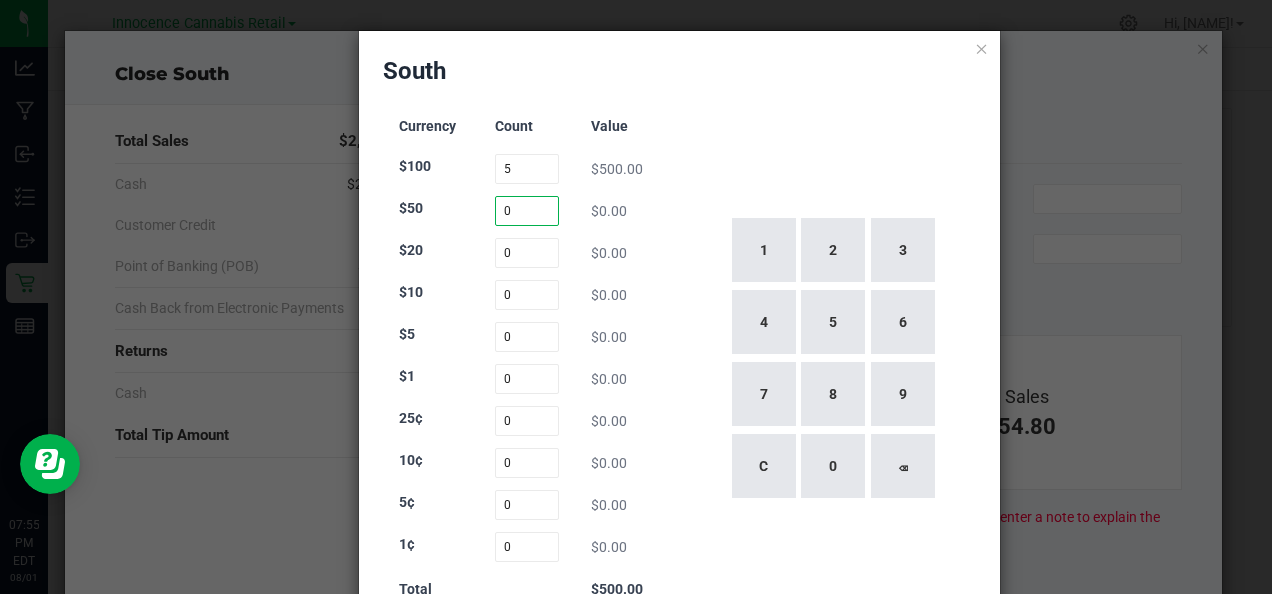 click on "0" at bounding box center [527, 211] 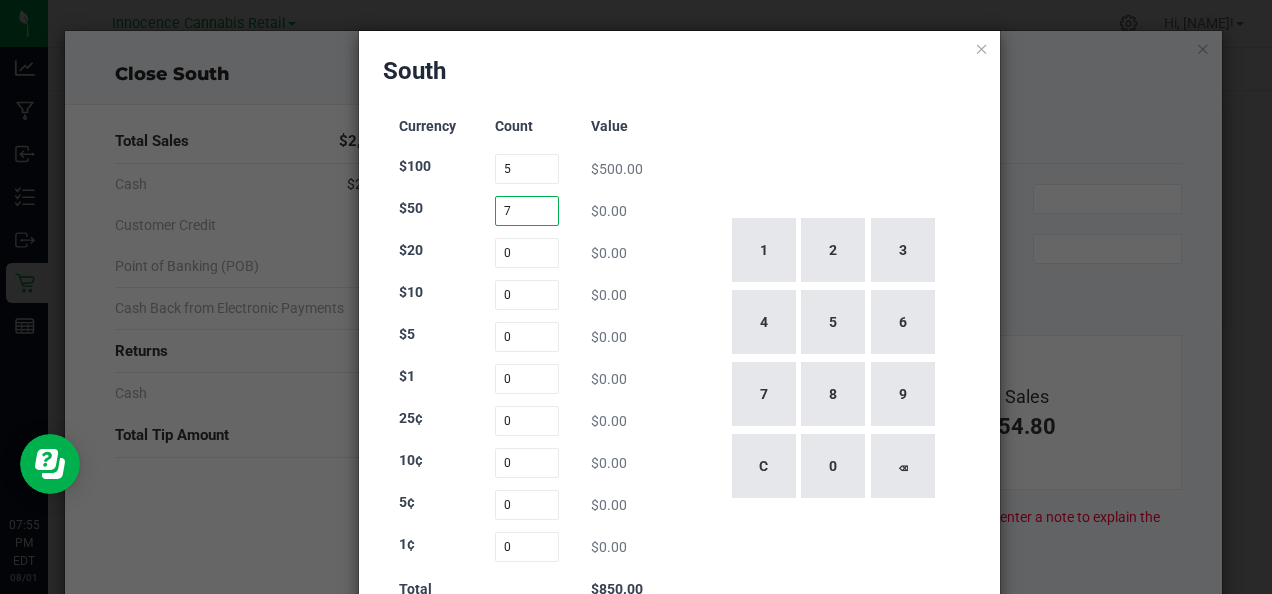 type on "7" 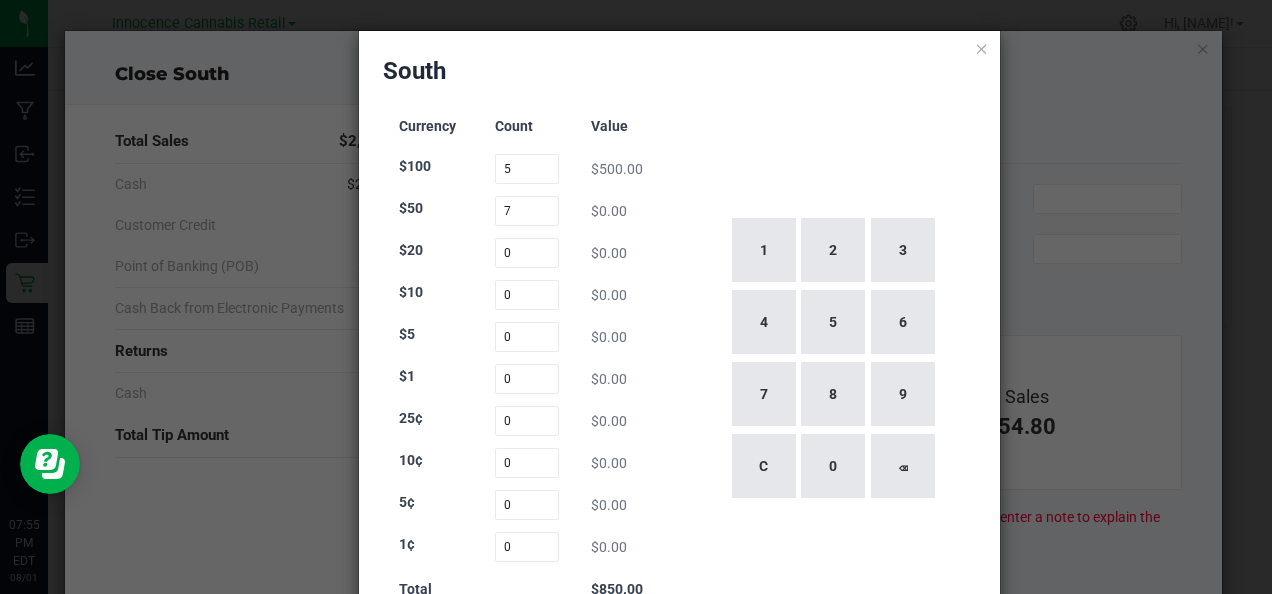 click on "1   2   3   4   5   6   7   8   9   C   0   ⌫" 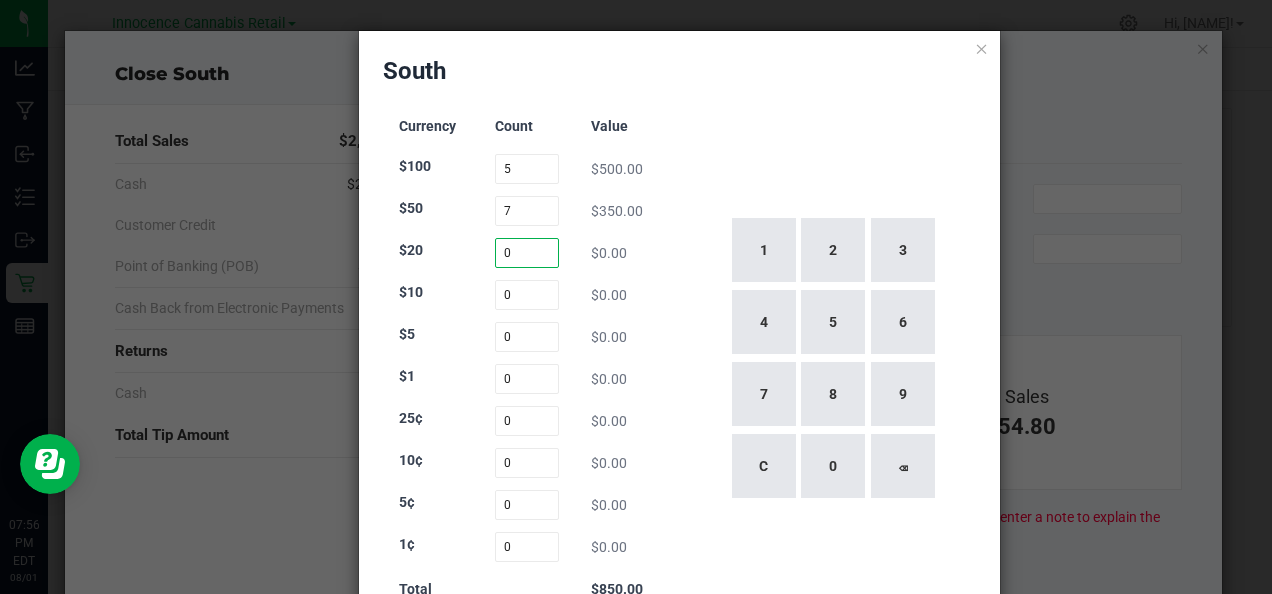 click on "0" at bounding box center (527, 253) 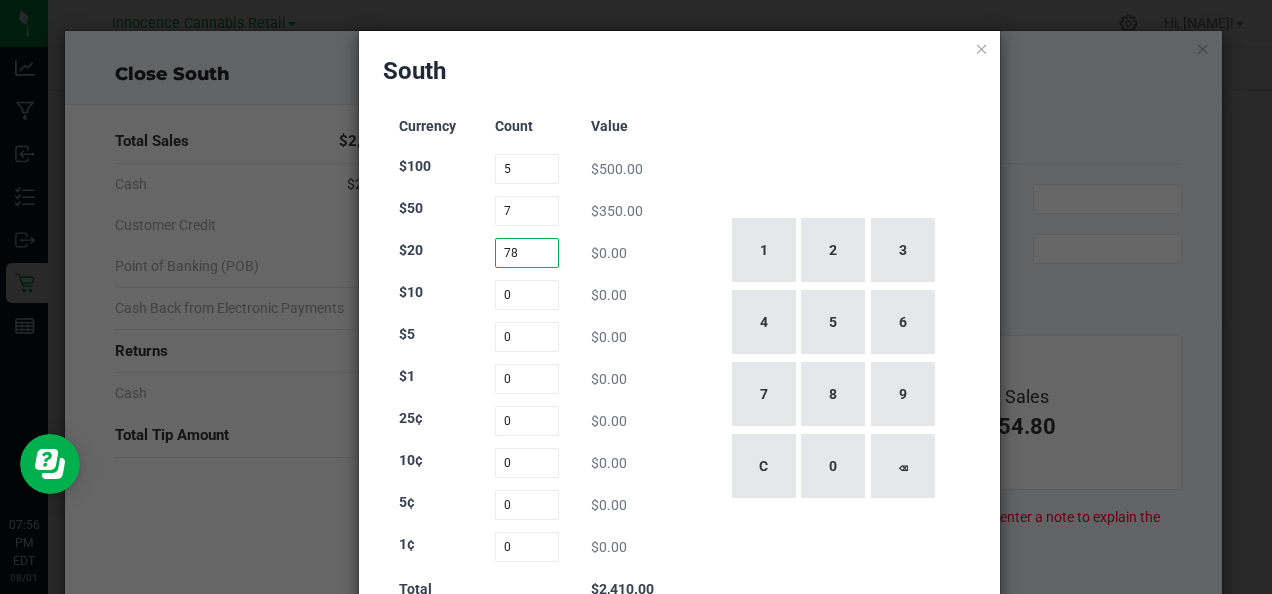 type on "78" 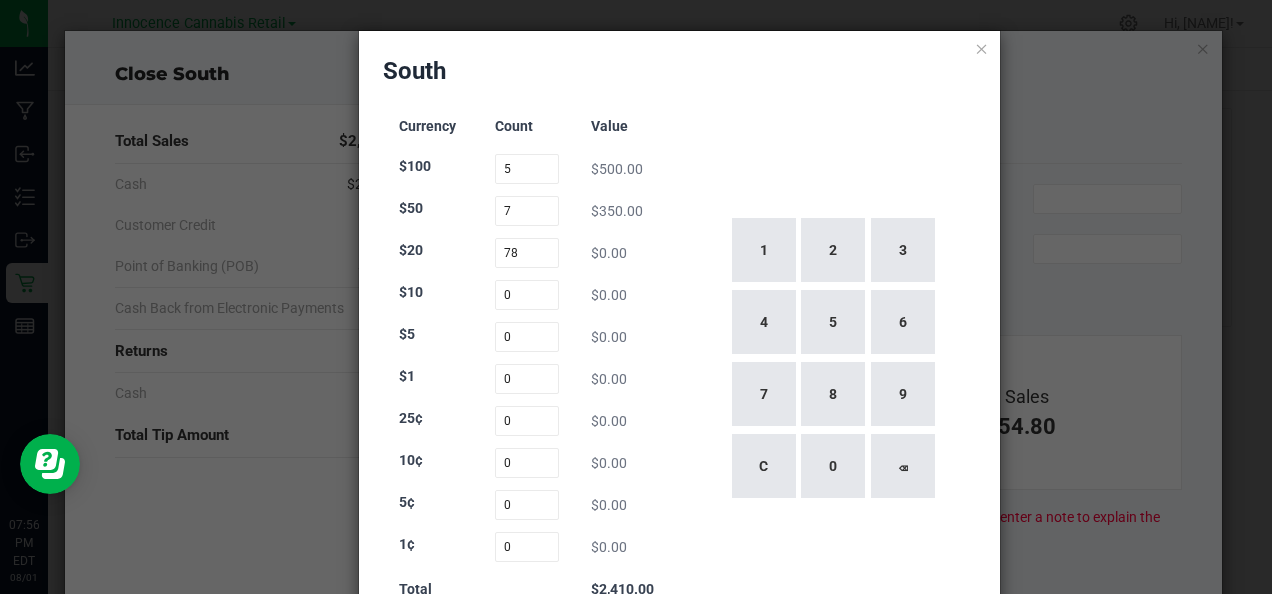 click on "1   2   3   4   5   6   7   8   9   C   0   ⌫" 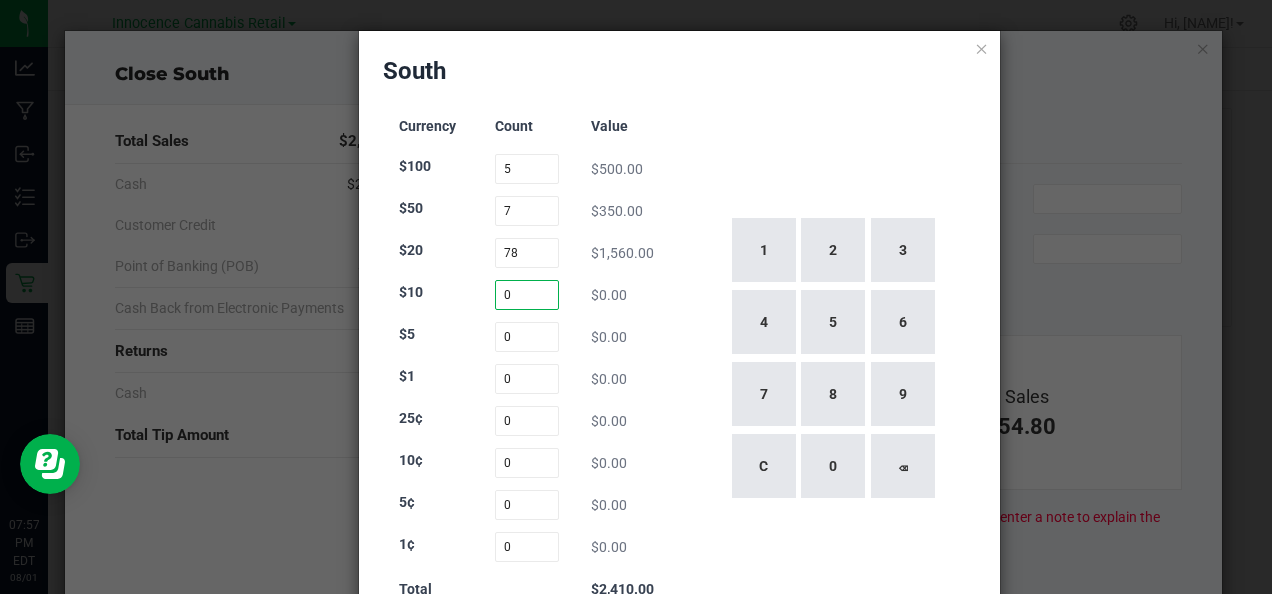 click on "0" at bounding box center (527, 295) 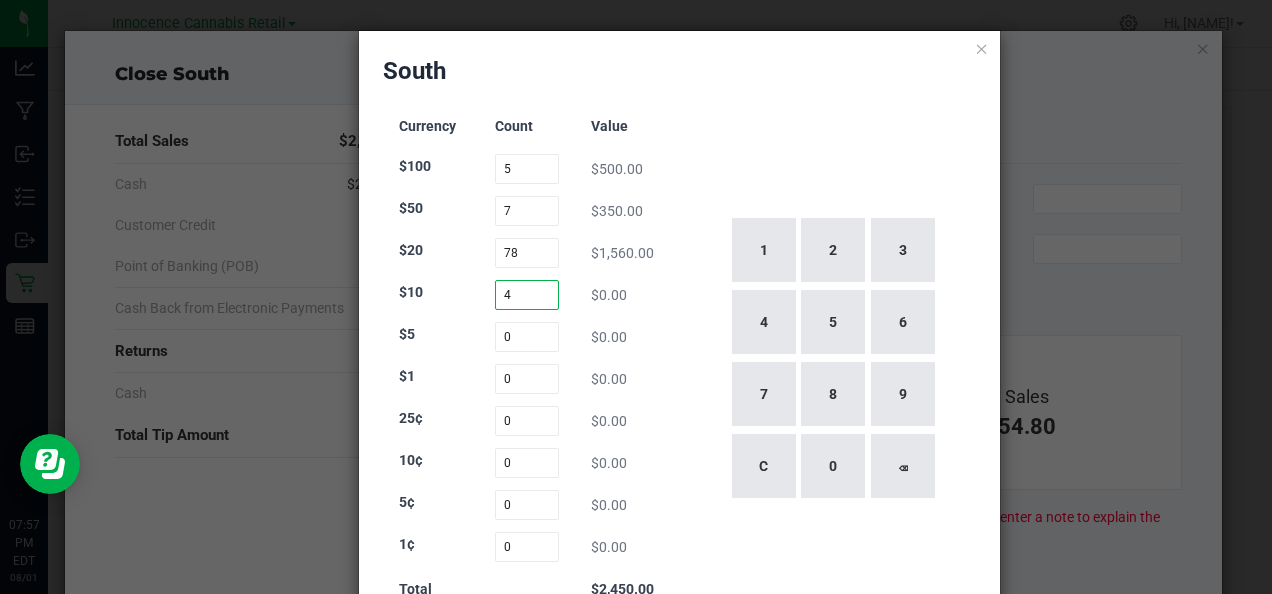 type on "4" 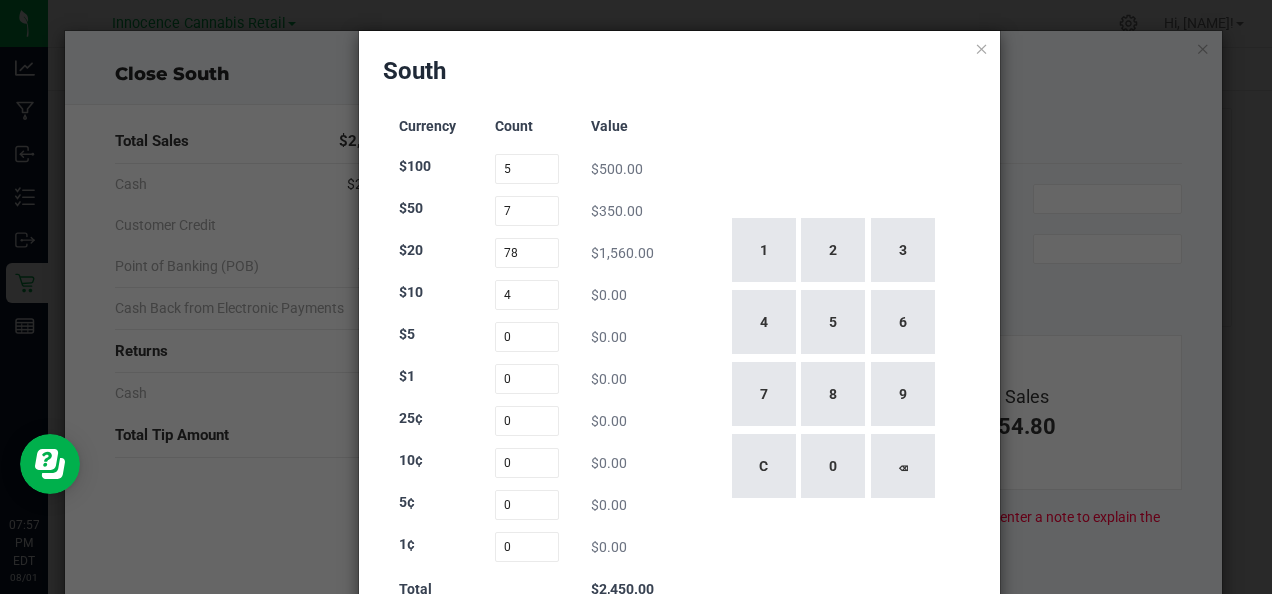 click on "1   2   3   4   5   6   7   8   9   C   0   ⌫" 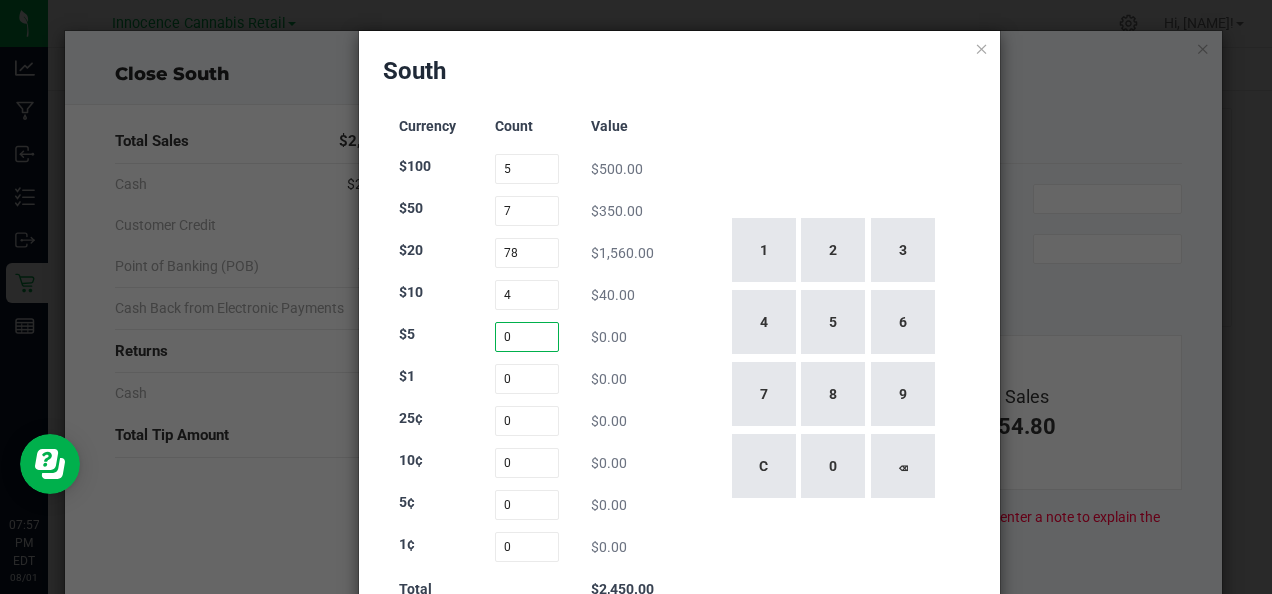 click on "0" at bounding box center [527, 337] 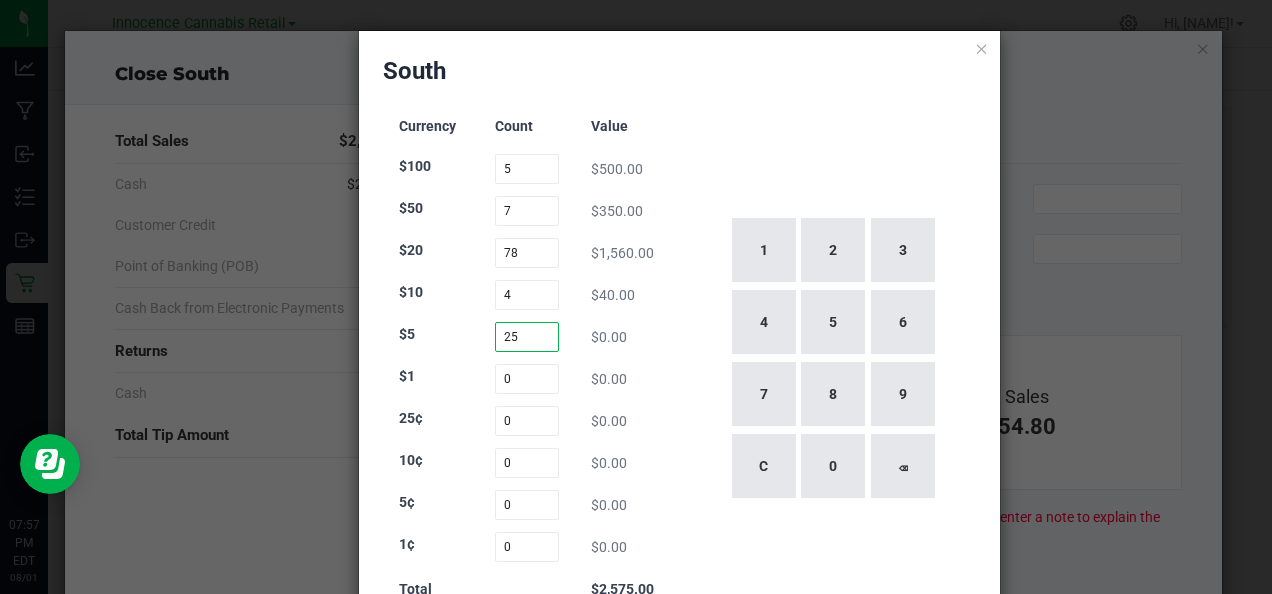 type on "25" 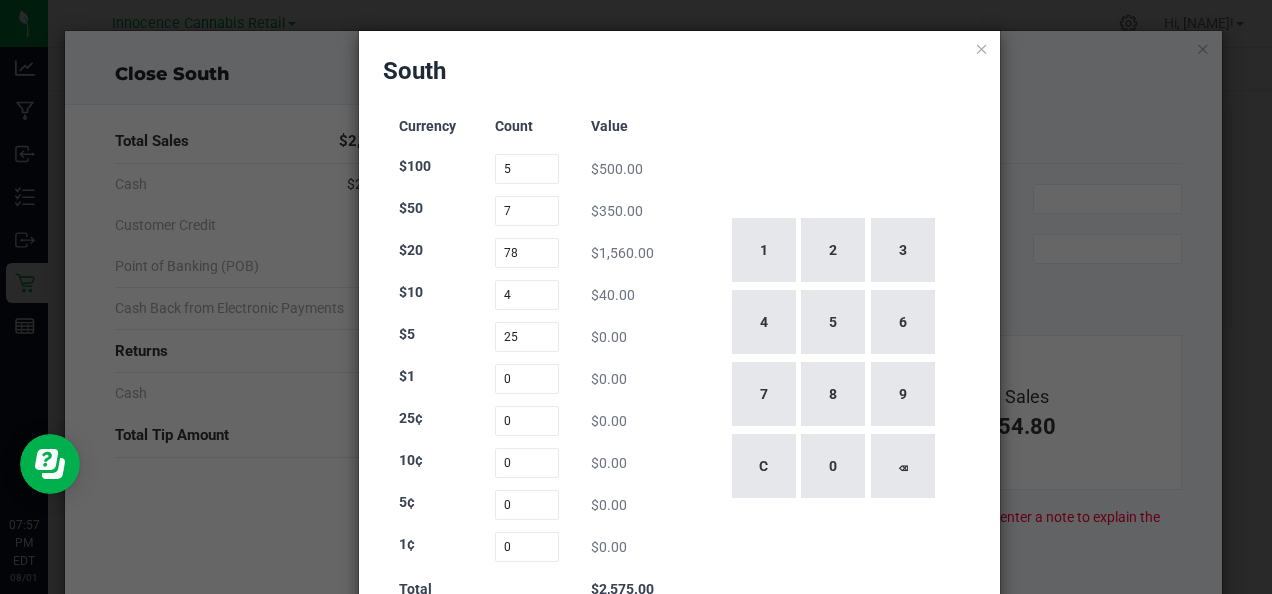 click on "South Currency Count Value $100 5 $500.00 $50 7 $350.00 $20 78 $1,560.00 $10 4 $40.00 $5 25 $0.00 $1 0 $0.00 25¢ 0 $0.00 10¢ 0 $0.00 5¢ 0 $0.00 1¢ 0 $0.00 Total $2,575.00  1   2   3   4   5   6   7   8   9   C   0   ⌫   Reset   Accept" 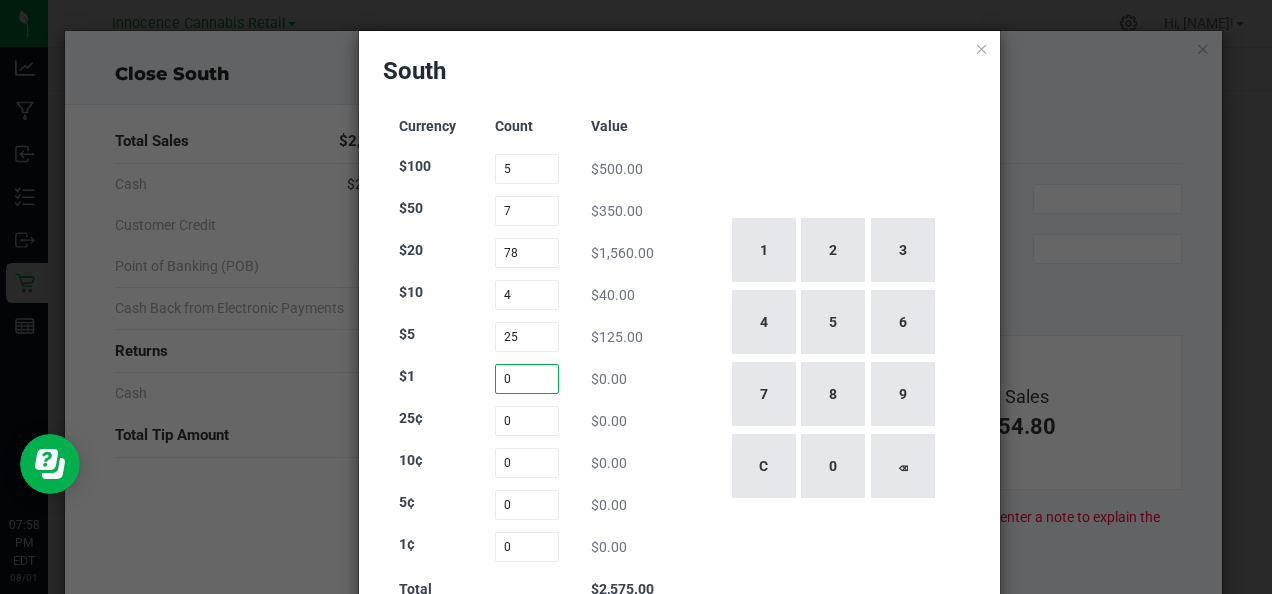 click on "0" at bounding box center (527, 379) 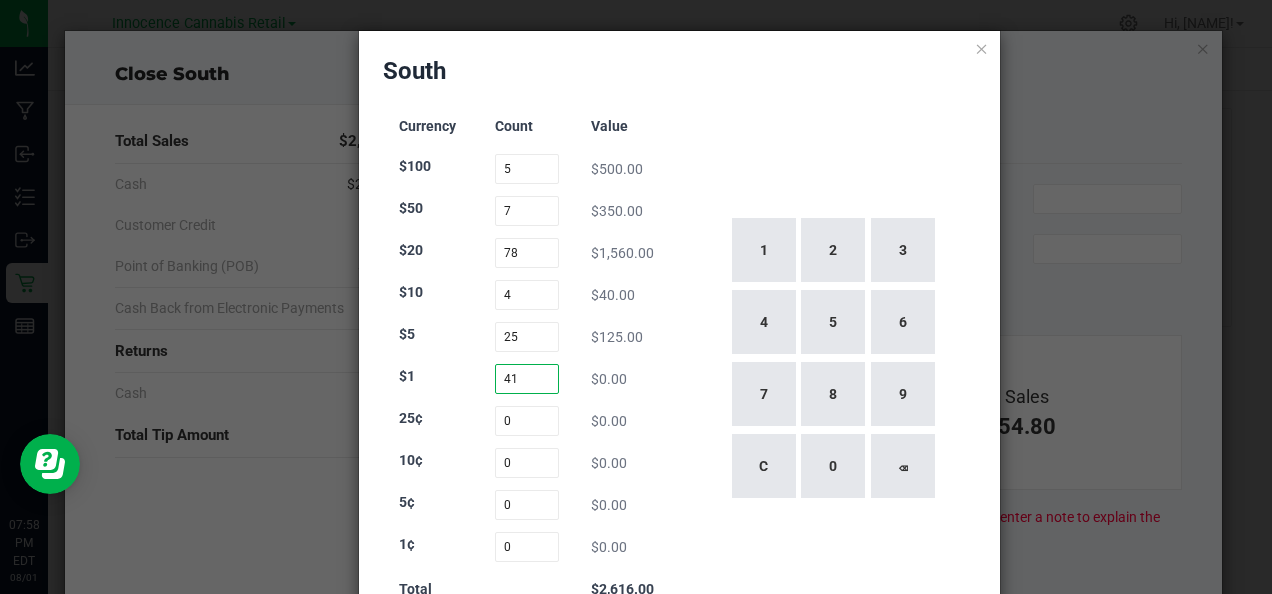 type on "41" 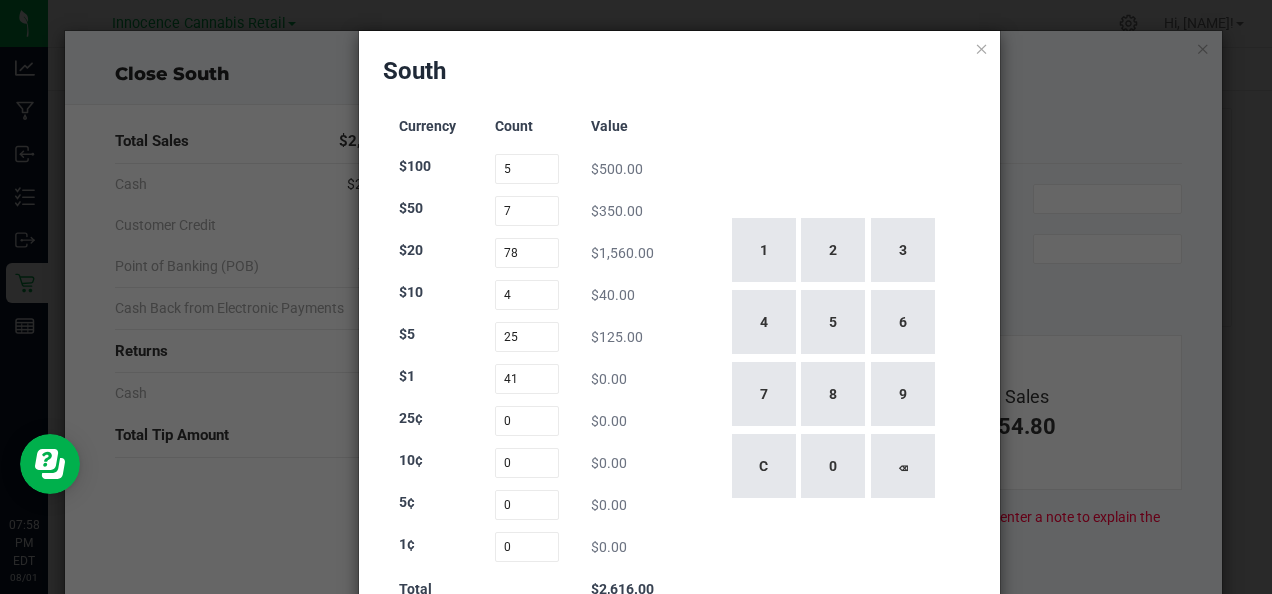 click on "1   2   3   4   5   6   7   8   9   C   0   ⌫" 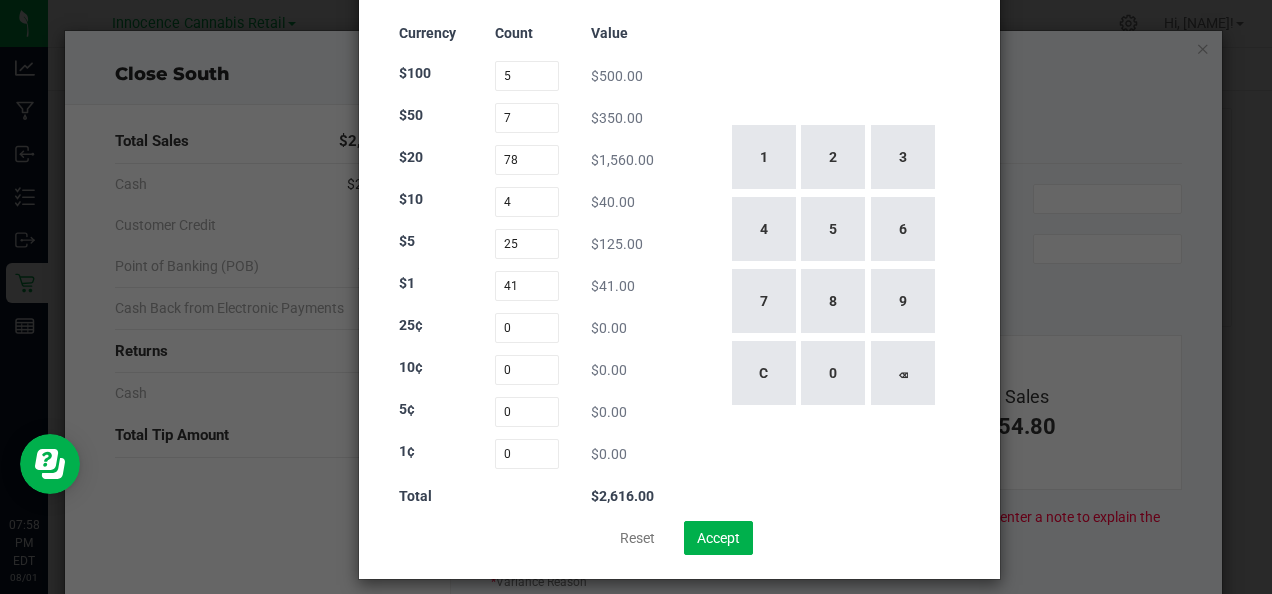 scroll, scrollTop: 108, scrollLeft: 0, axis: vertical 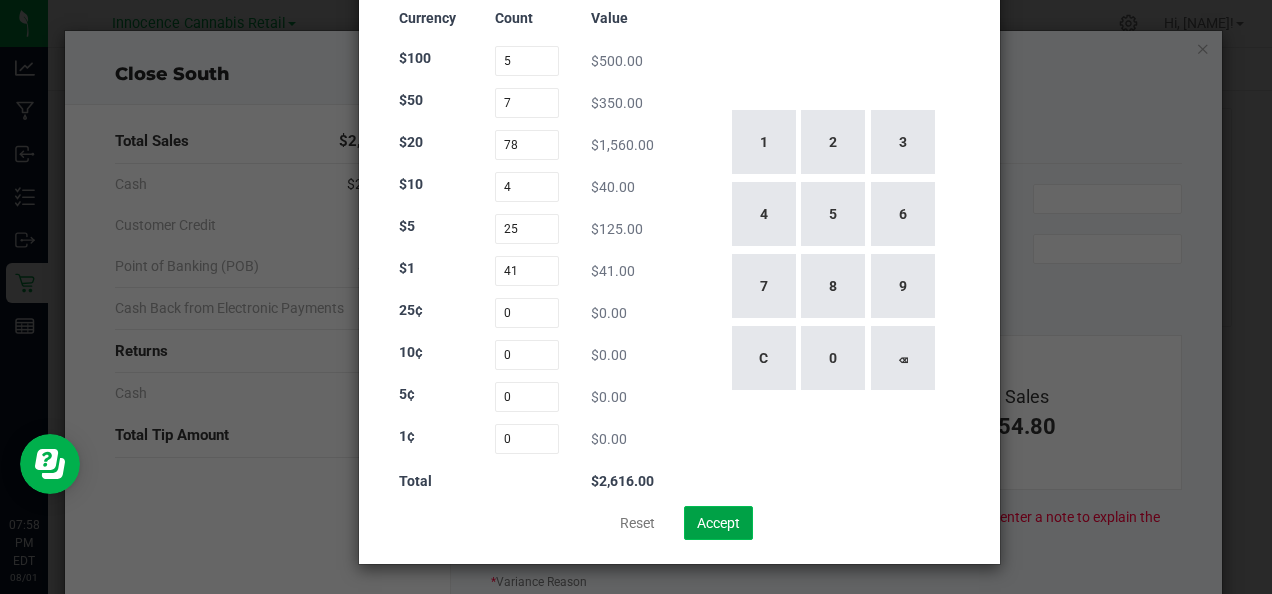 click on "Accept" 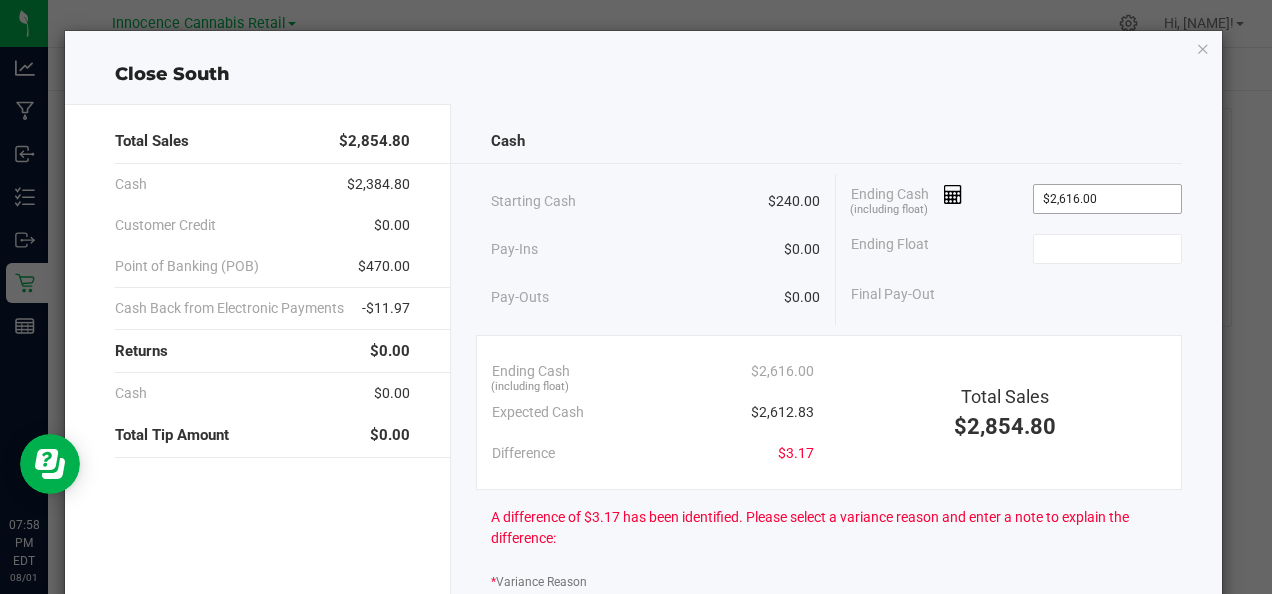 click on "$2,616.00" at bounding box center (1107, 199) 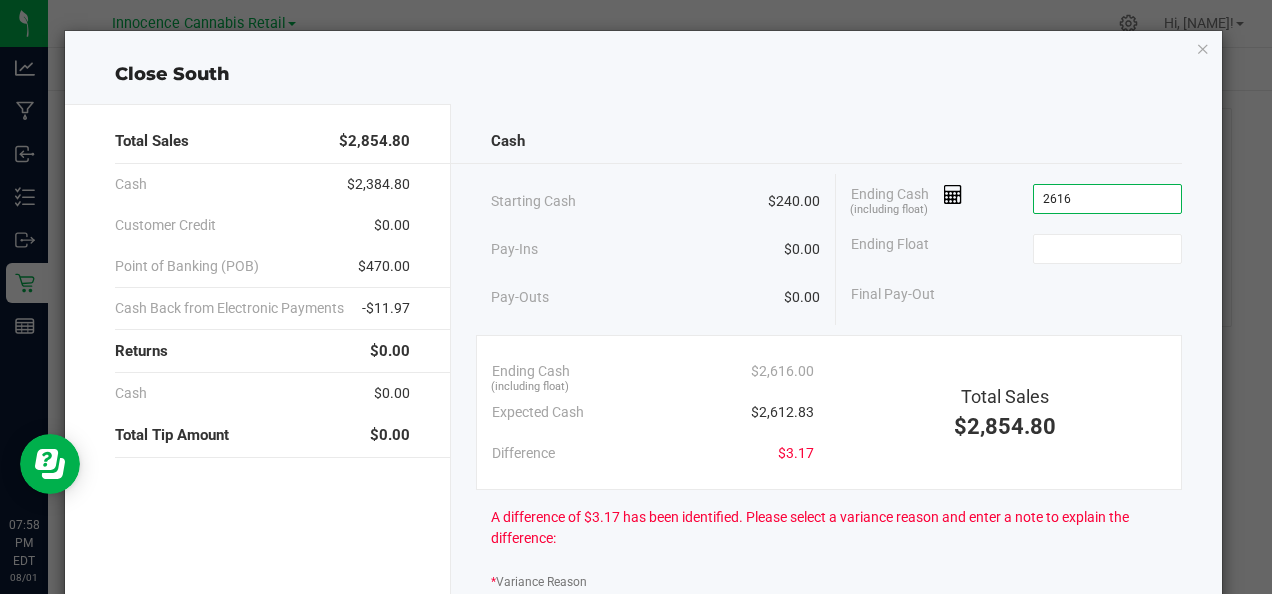 click on "2616" at bounding box center (1107, 199) 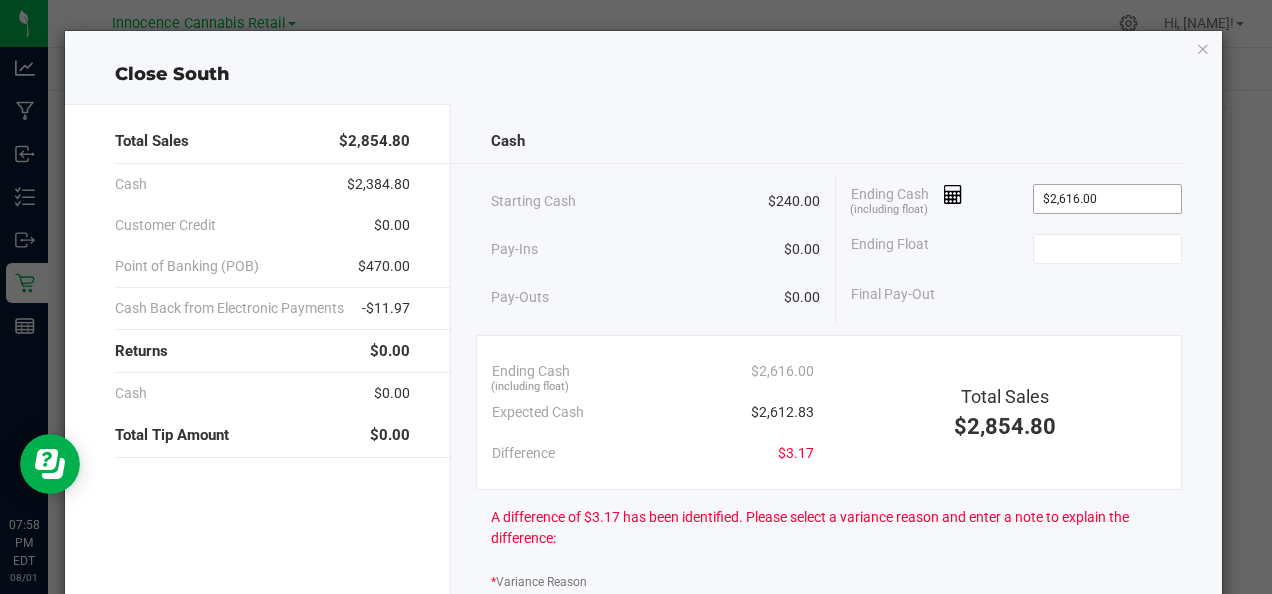 click on "$2,616.00" at bounding box center [1107, 199] 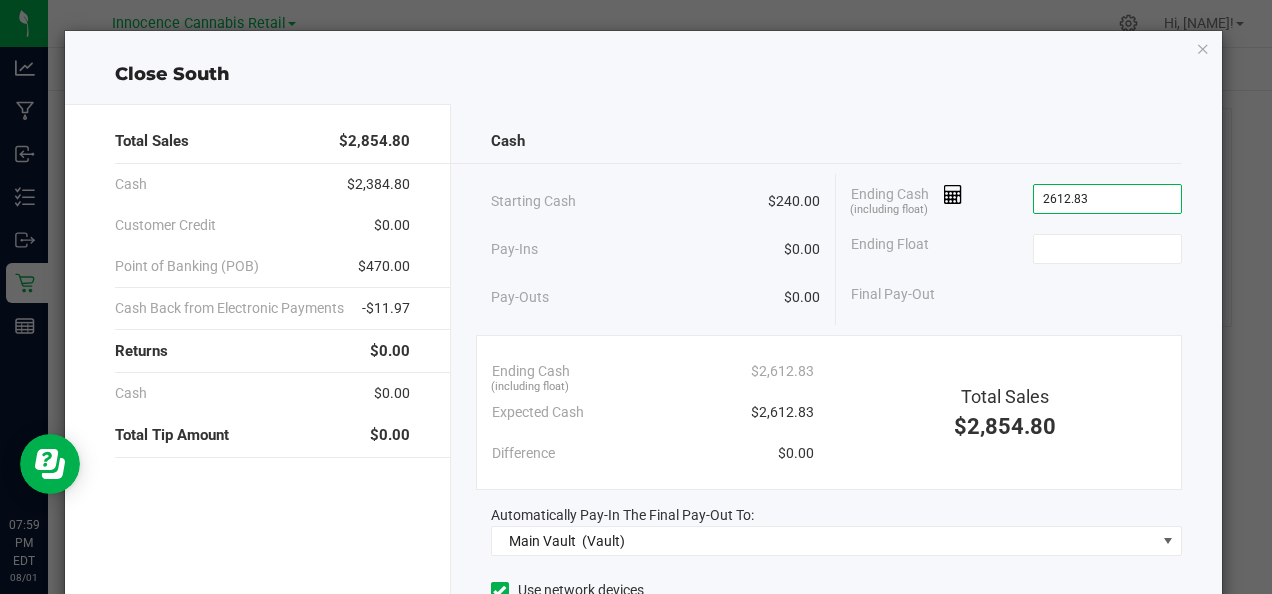 click on "Cash" 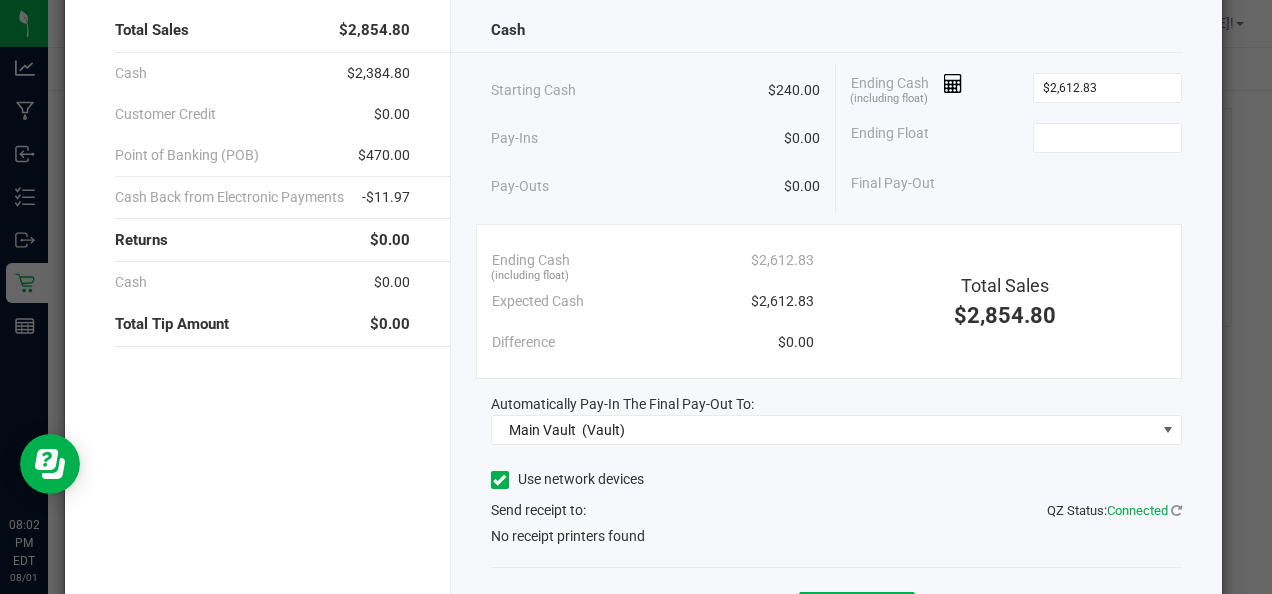 scroll, scrollTop: 112, scrollLeft: 0, axis: vertical 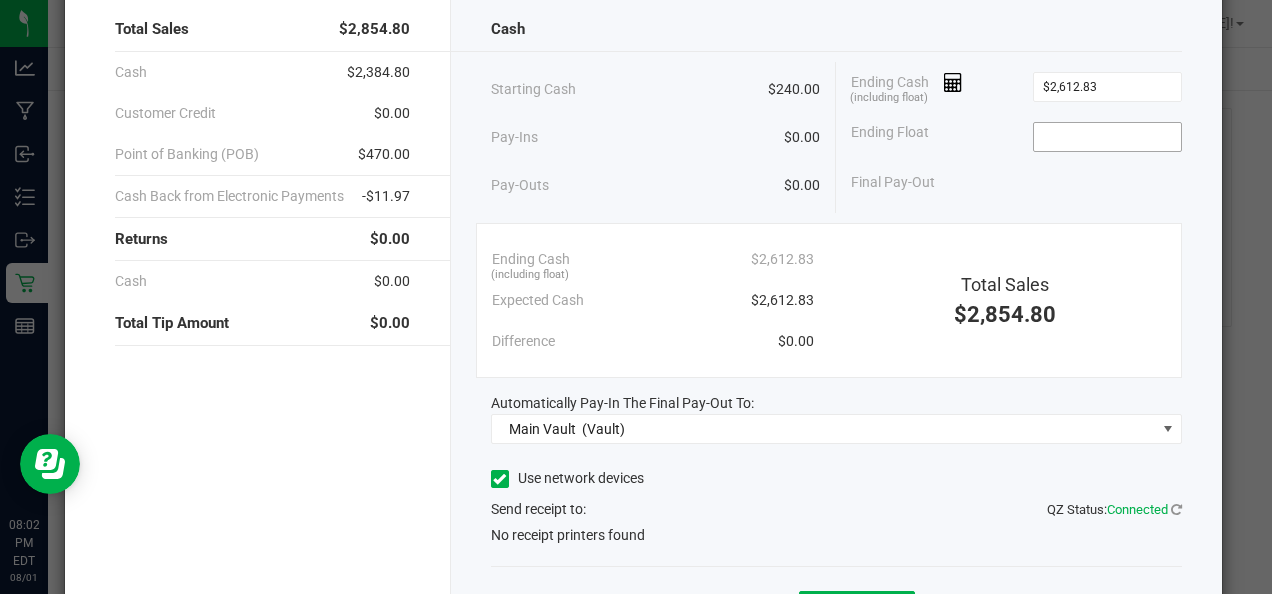click at bounding box center [1107, 137] 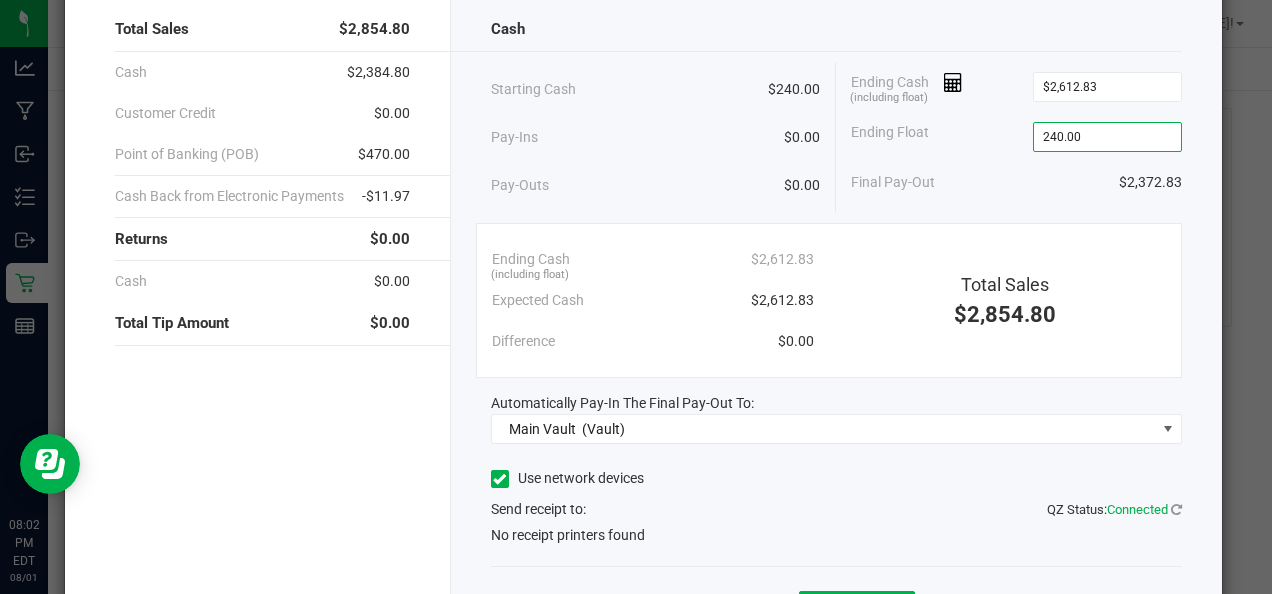 click on "Final Pay-Out   $2,372.83" 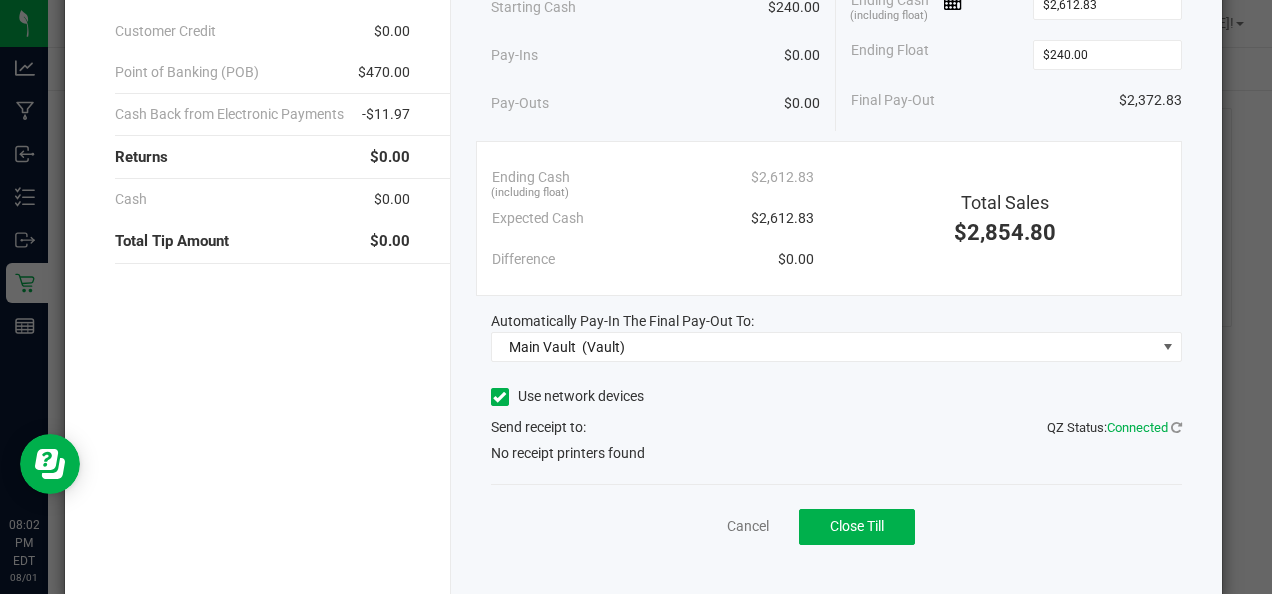 scroll, scrollTop: 226, scrollLeft: 0, axis: vertical 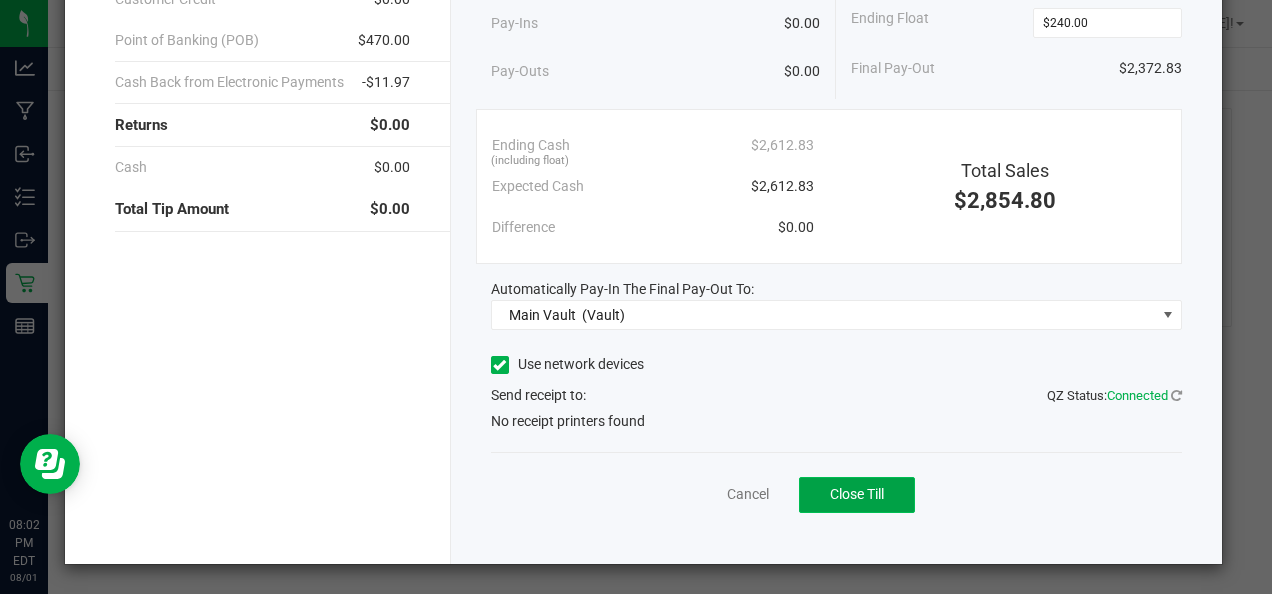 click on "Close Till" 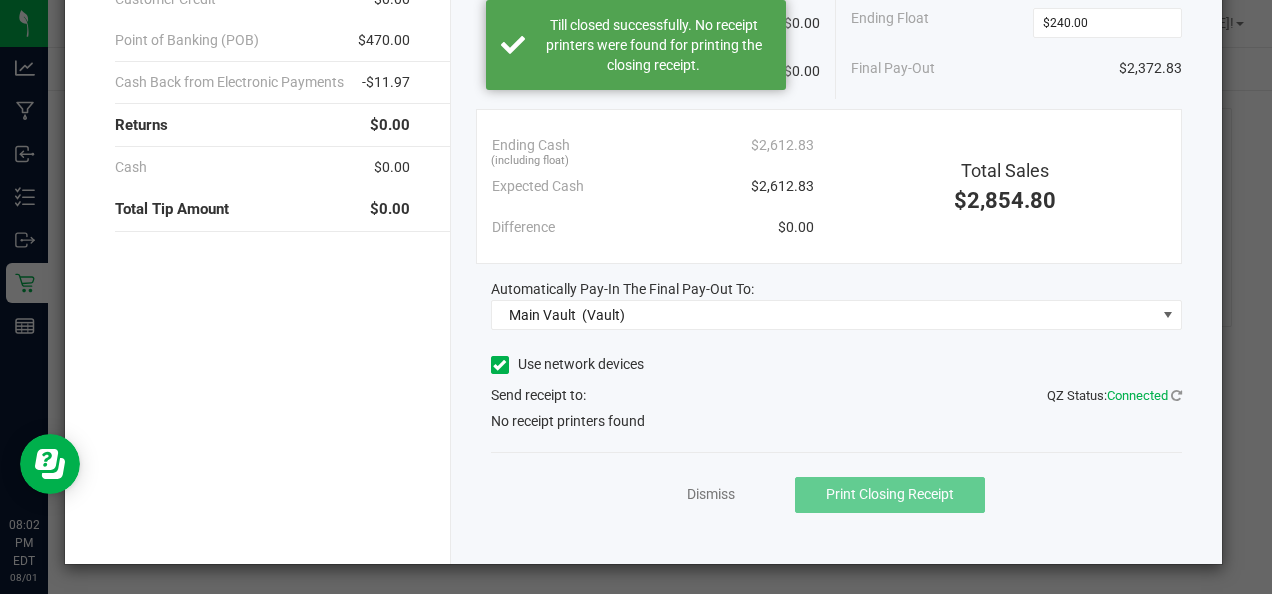 scroll, scrollTop: 0, scrollLeft: 0, axis: both 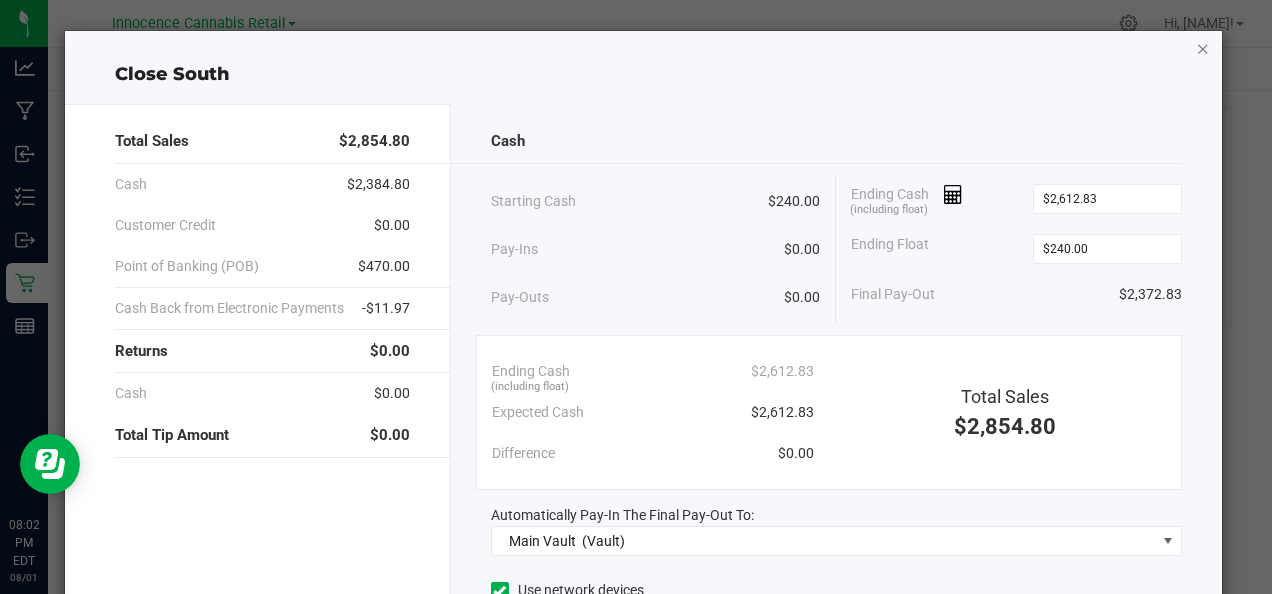 click 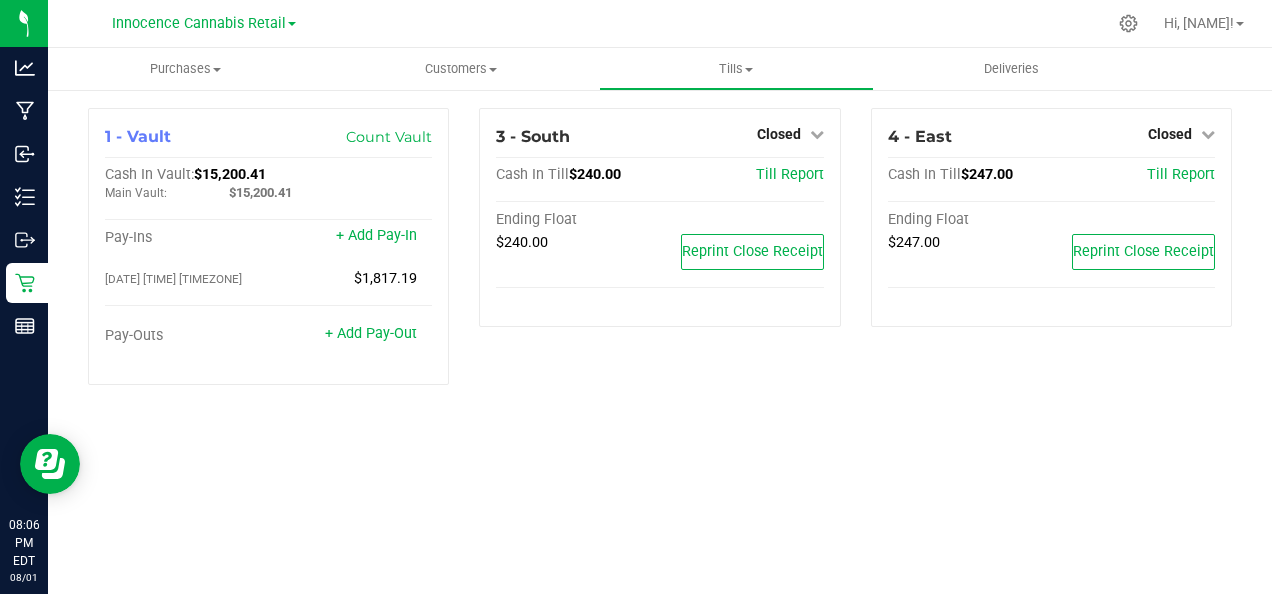 click at bounding box center (817, 134) 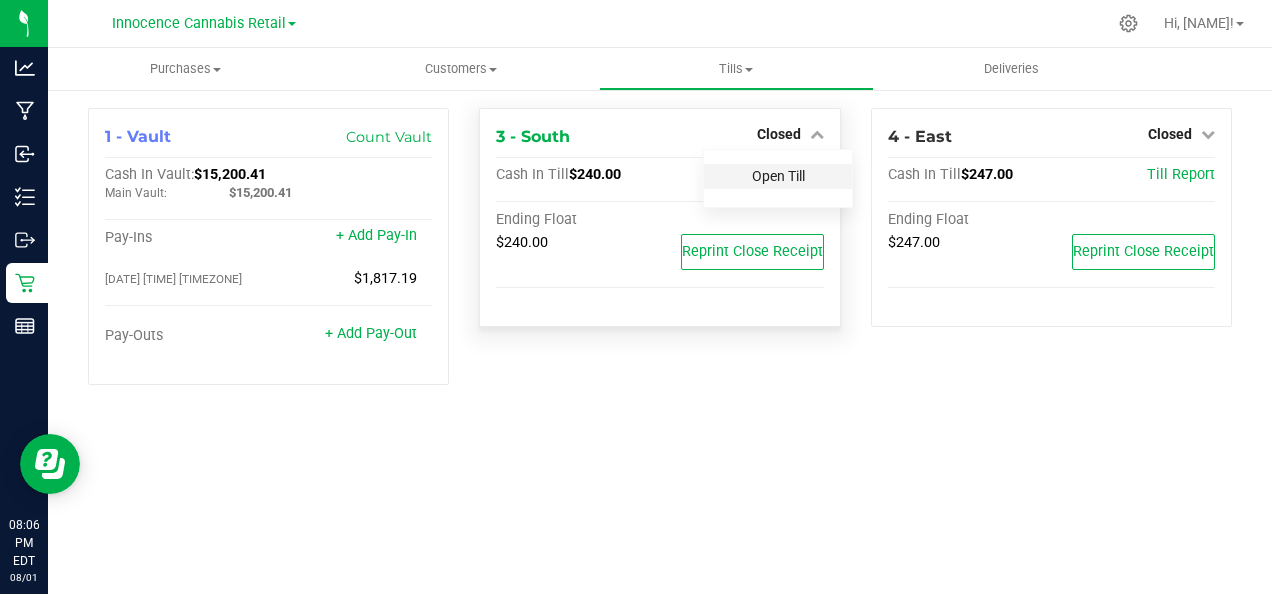 click on "Open Till" at bounding box center [778, 176] 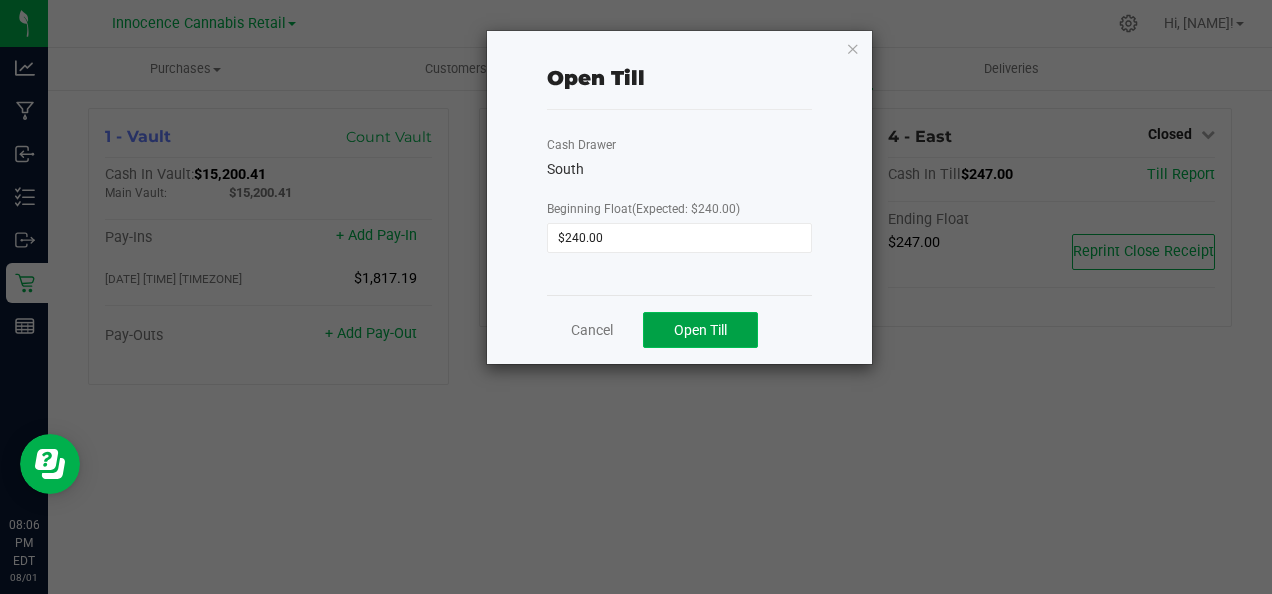 click on "Open Till" 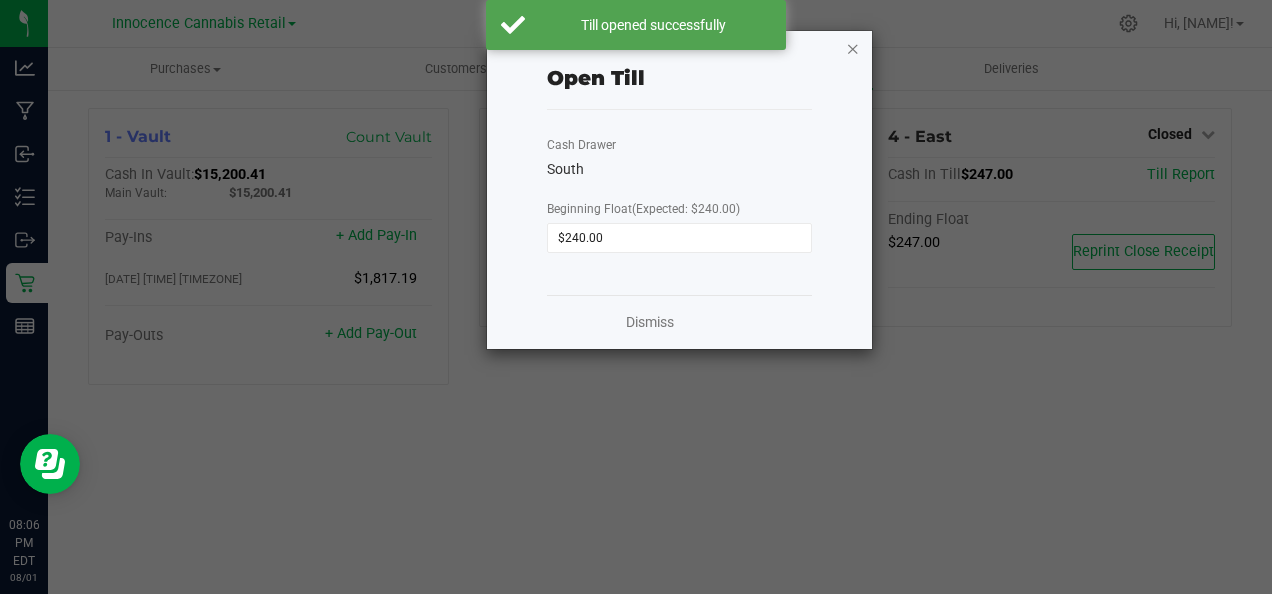 click 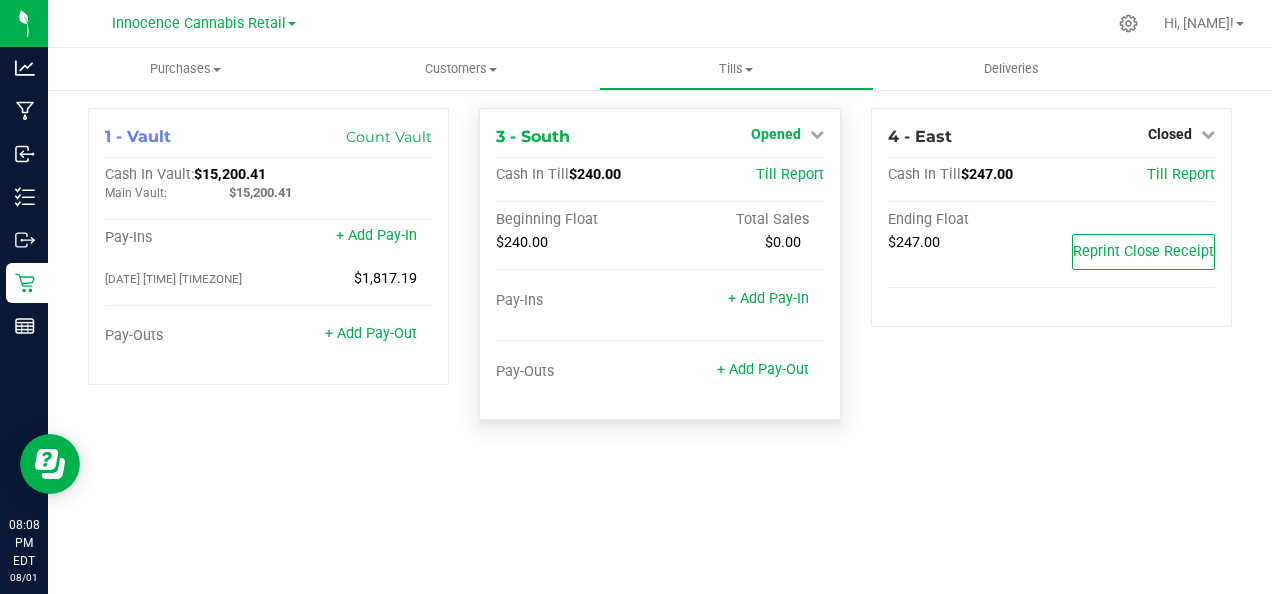 click at bounding box center (817, 134) 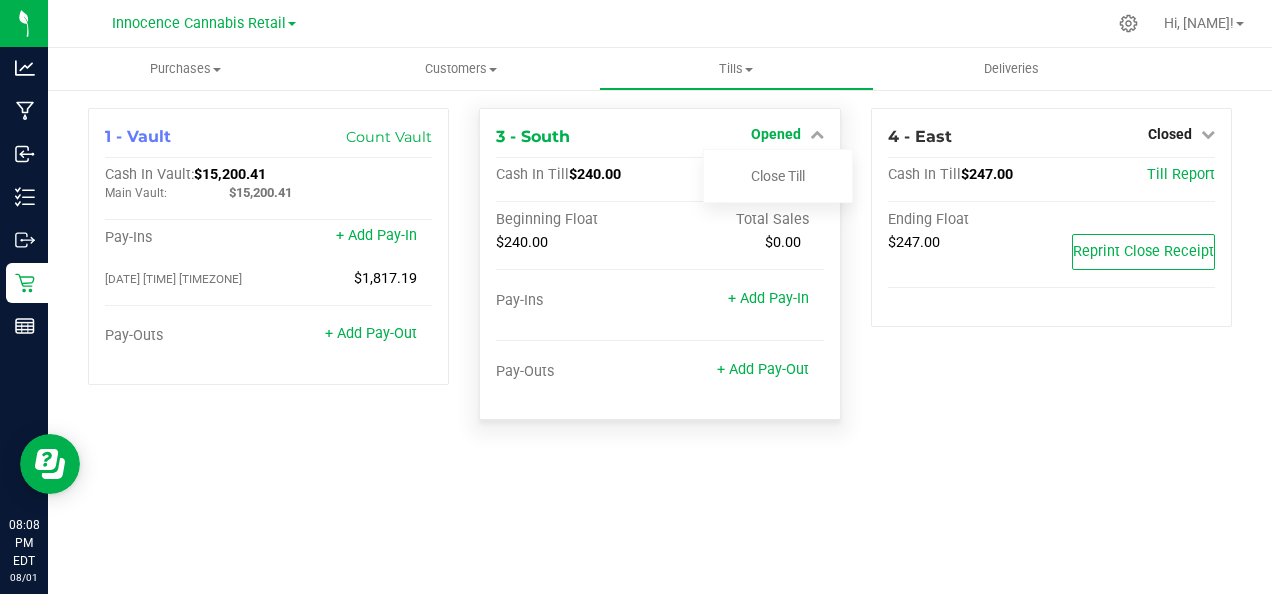 click on "Close Till" at bounding box center (778, 176) 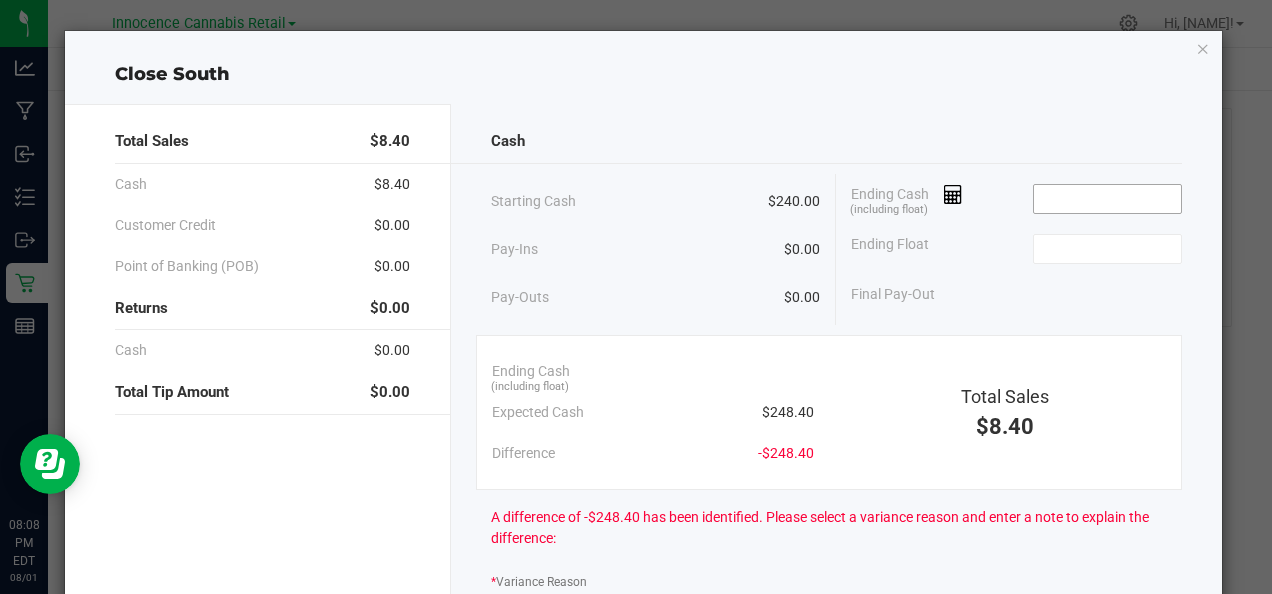 click at bounding box center (1107, 199) 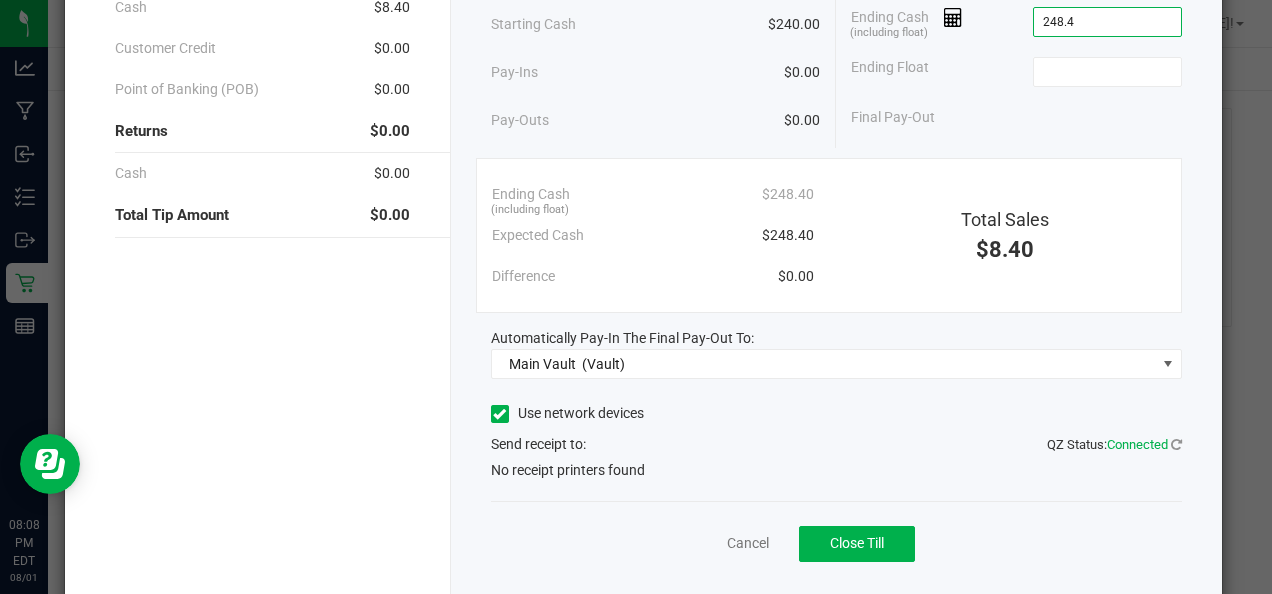 scroll, scrollTop: 186, scrollLeft: 0, axis: vertical 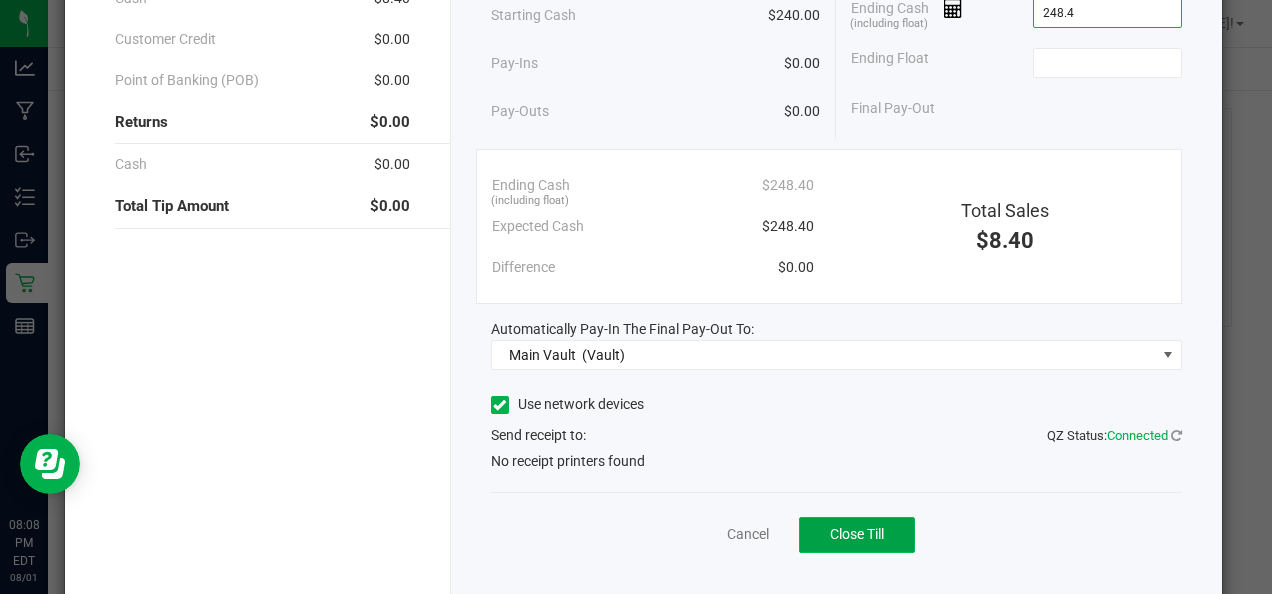click on "Close Till" 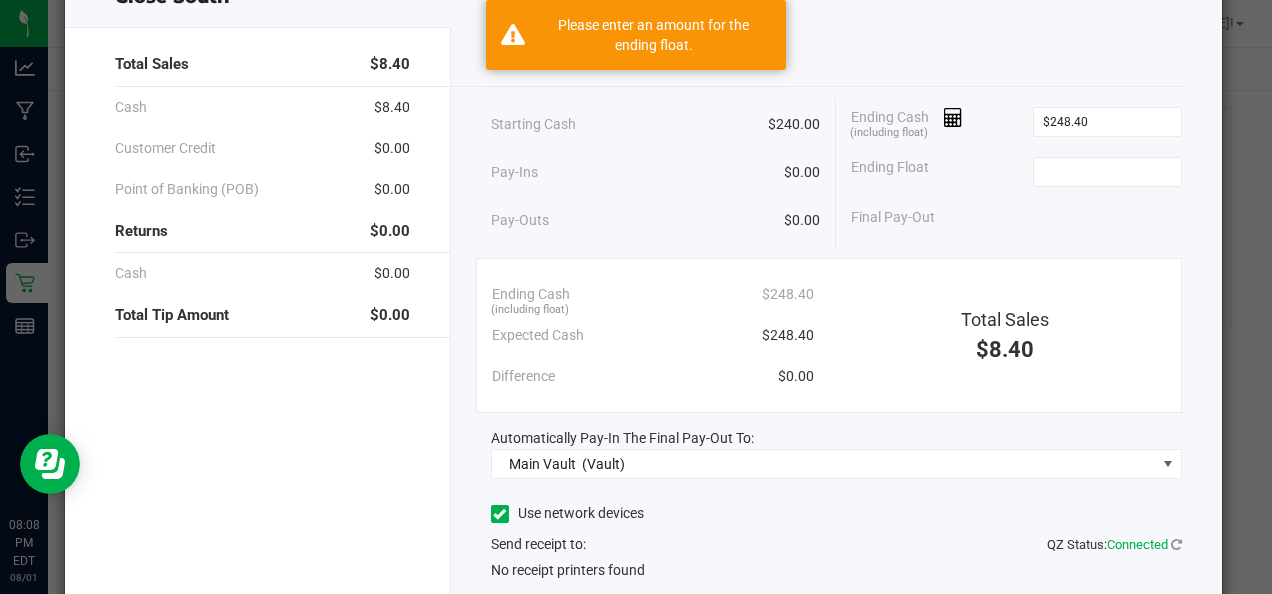 scroll, scrollTop: 68, scrollLeft: 0, axis: vertical 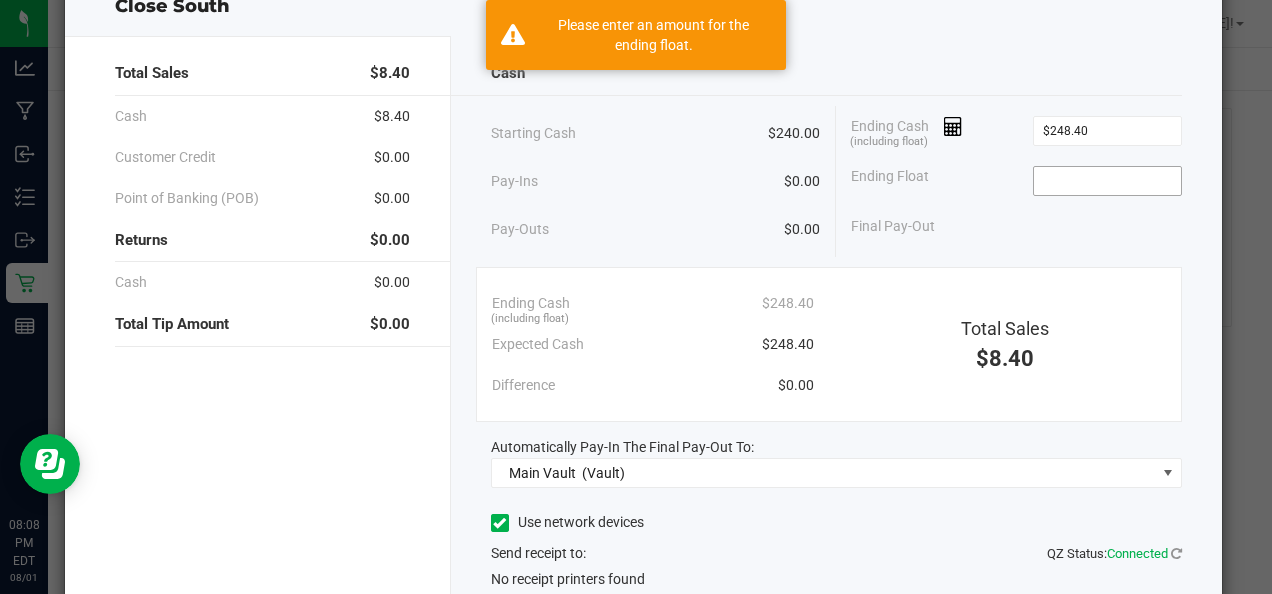 click at bounding box center [1107, 181] 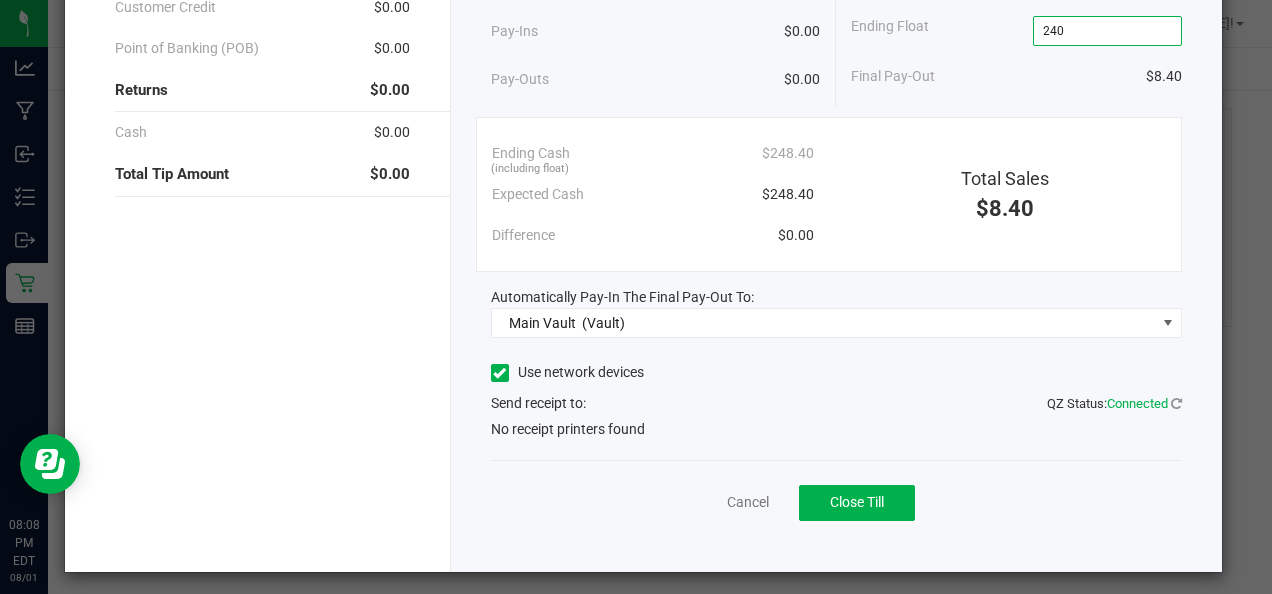 scroll, scrollTop: 226, scrollLeft: 0, axis: vertical 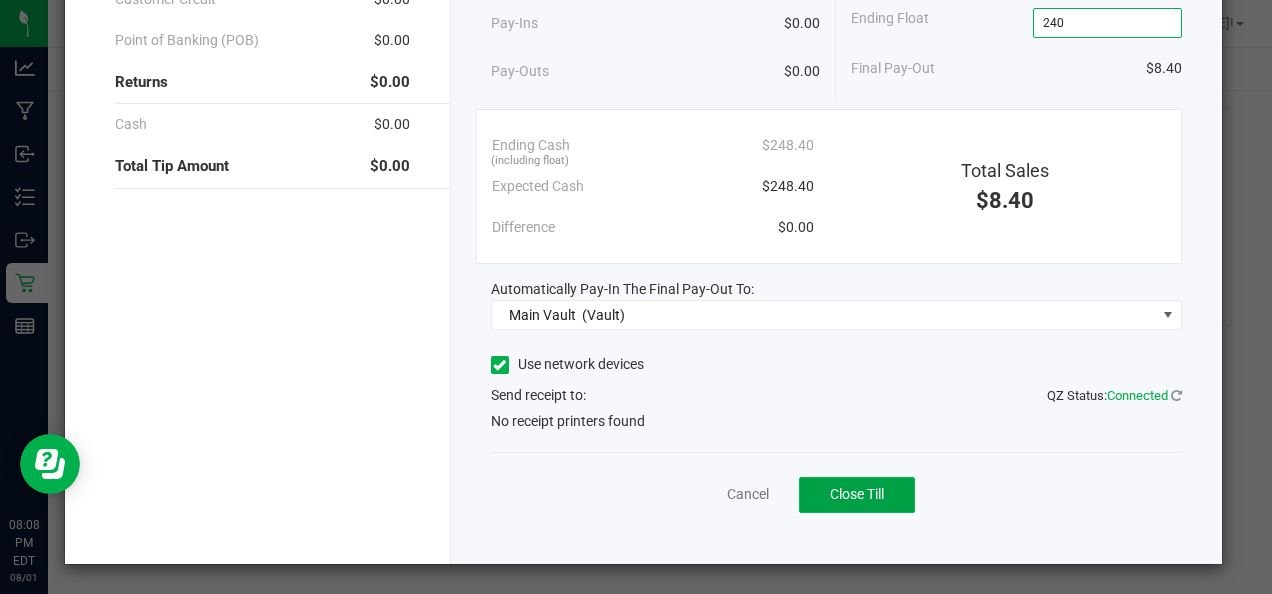 click on "Close Till" 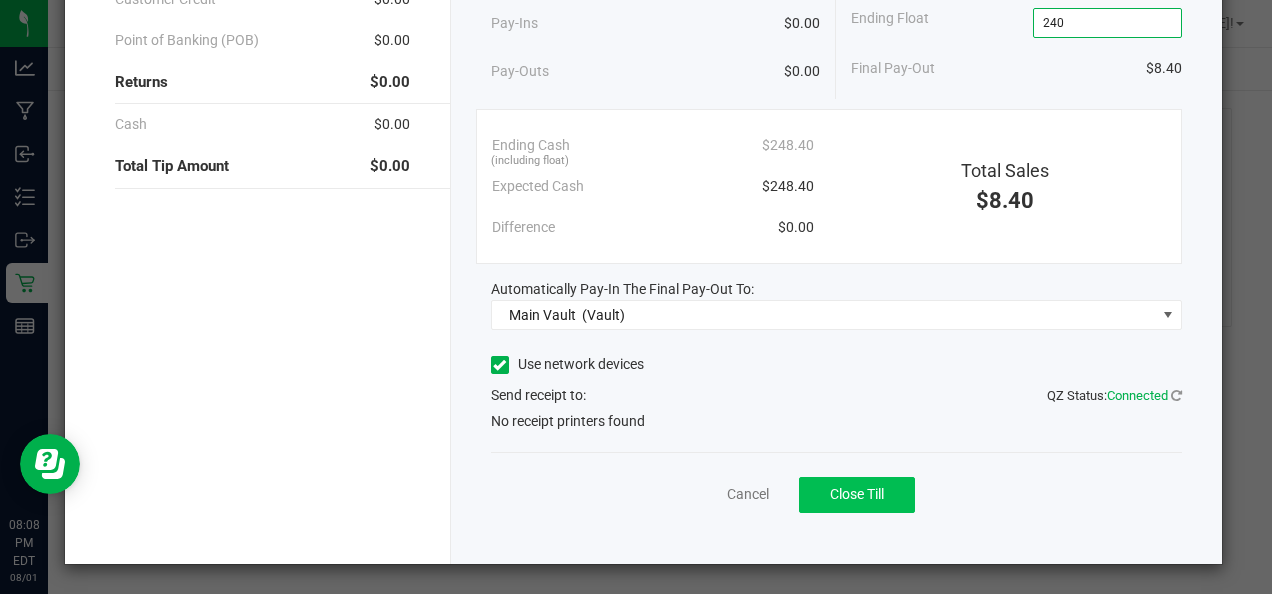 type on "$240.00" 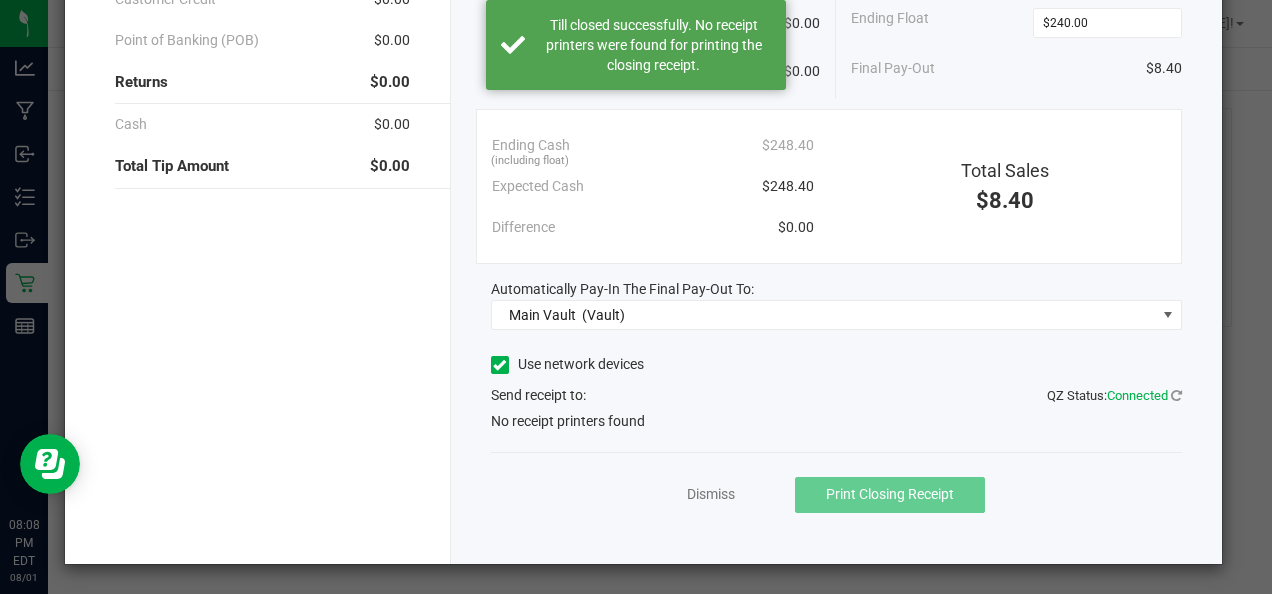click on "Send receipt to:   QZ Status:   Connected" 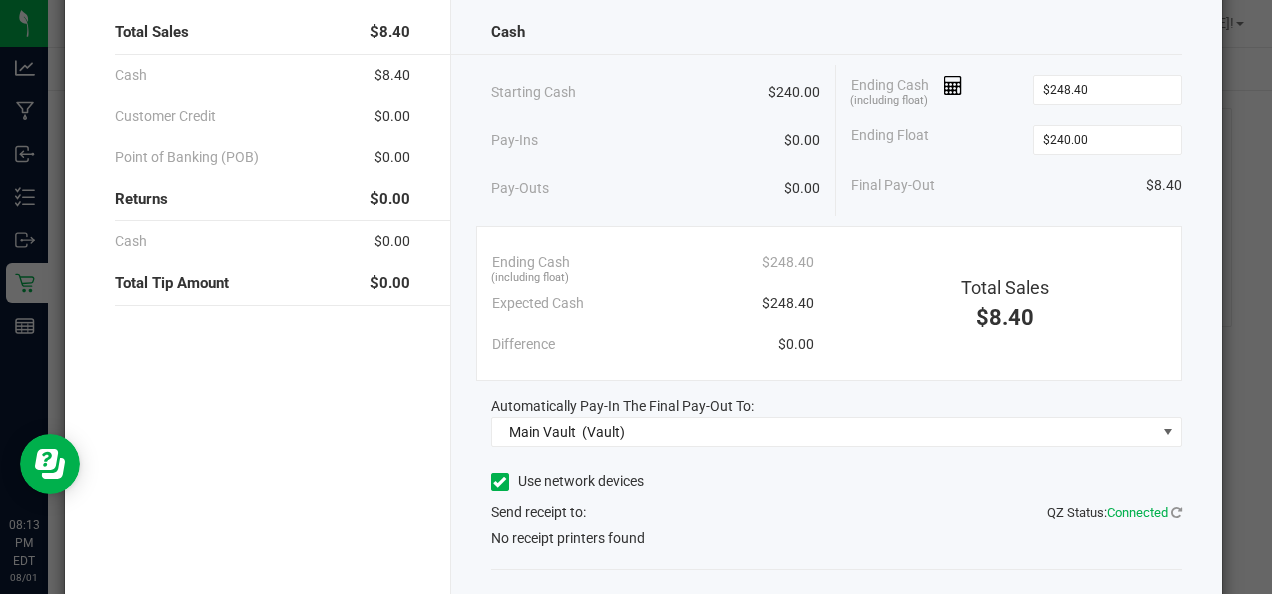 scroll, scrollTop: 0, scrollLeft: 0, axis: both 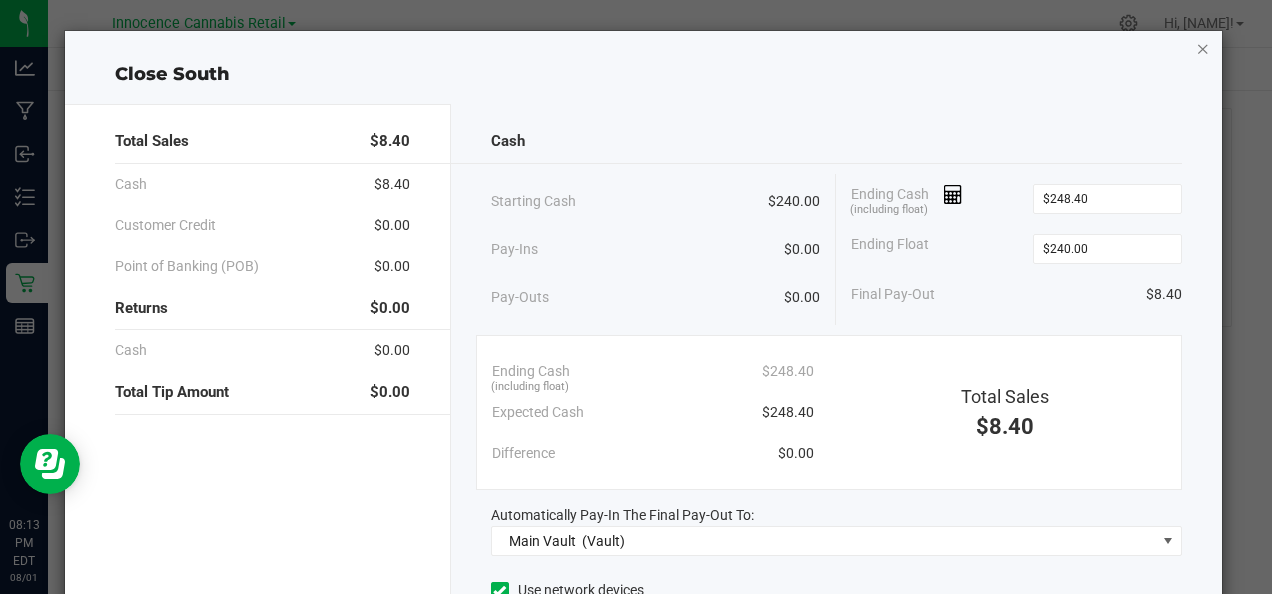 click 